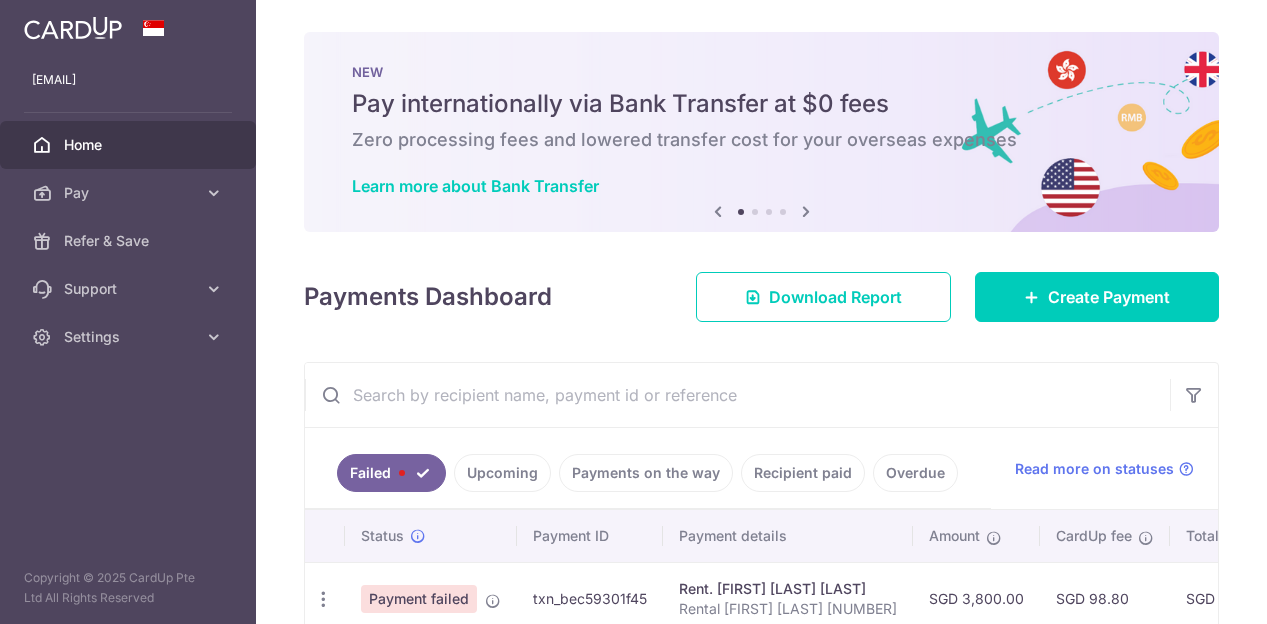 scroll, scrollTop: 0, scrollLeft: 0, axis: both 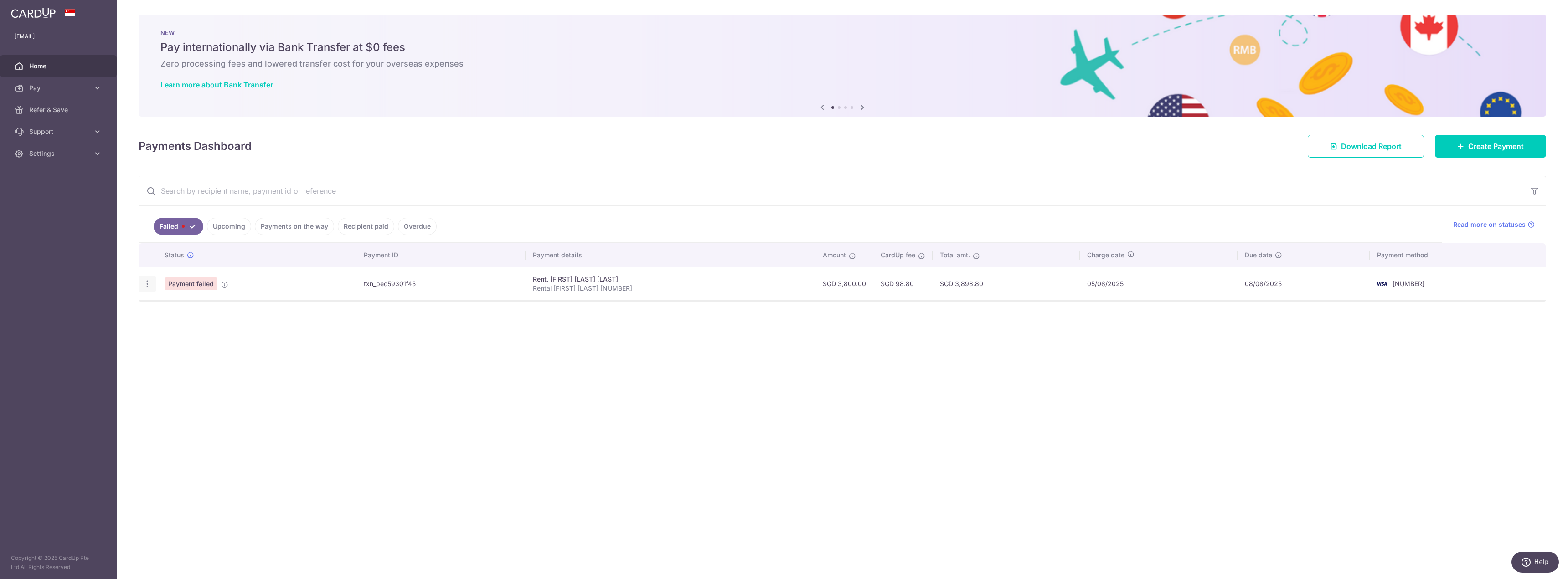 click at bounding box center [147, 284] 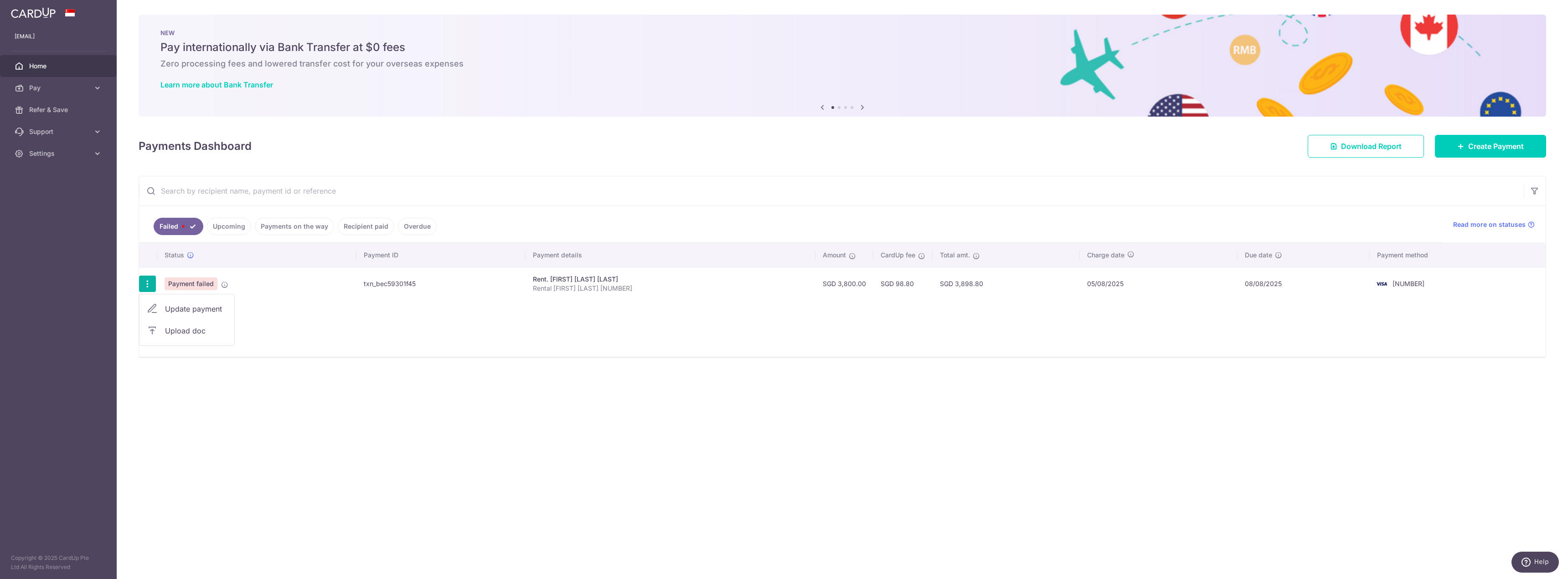 click on "Update payment" at bounding box center (196, 309) 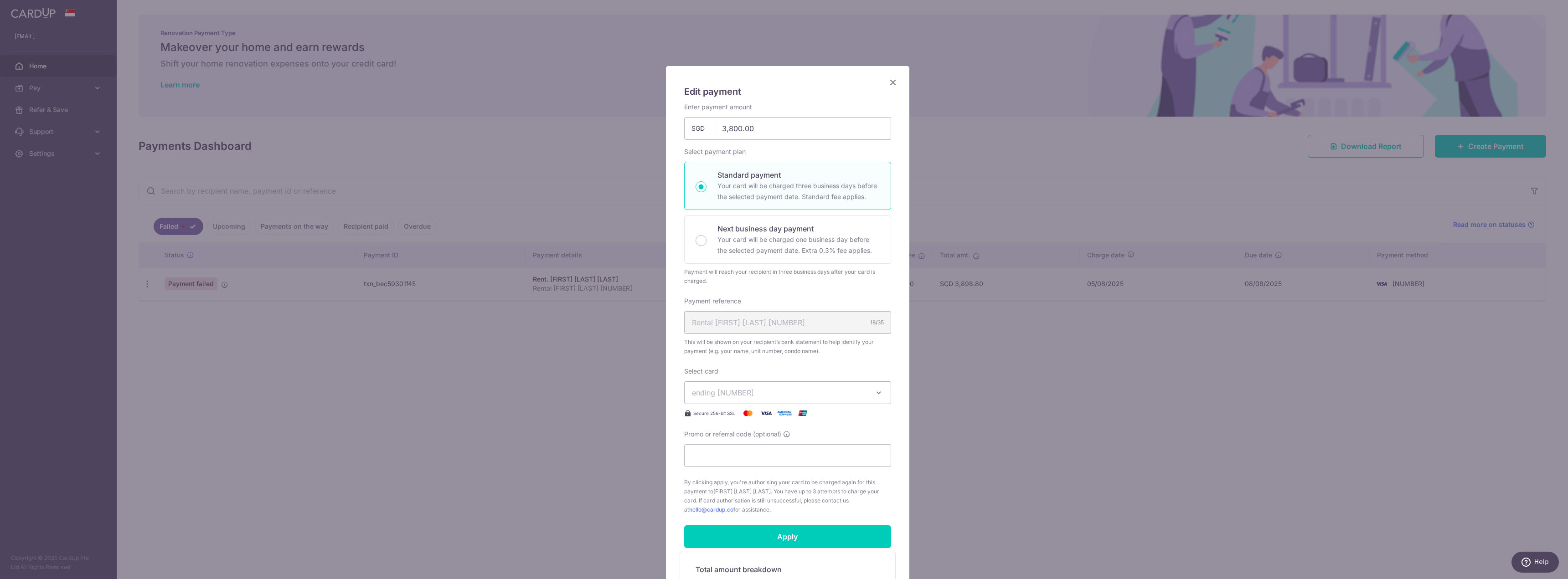 click on "ending 8120" at bounding box center (723, 393) 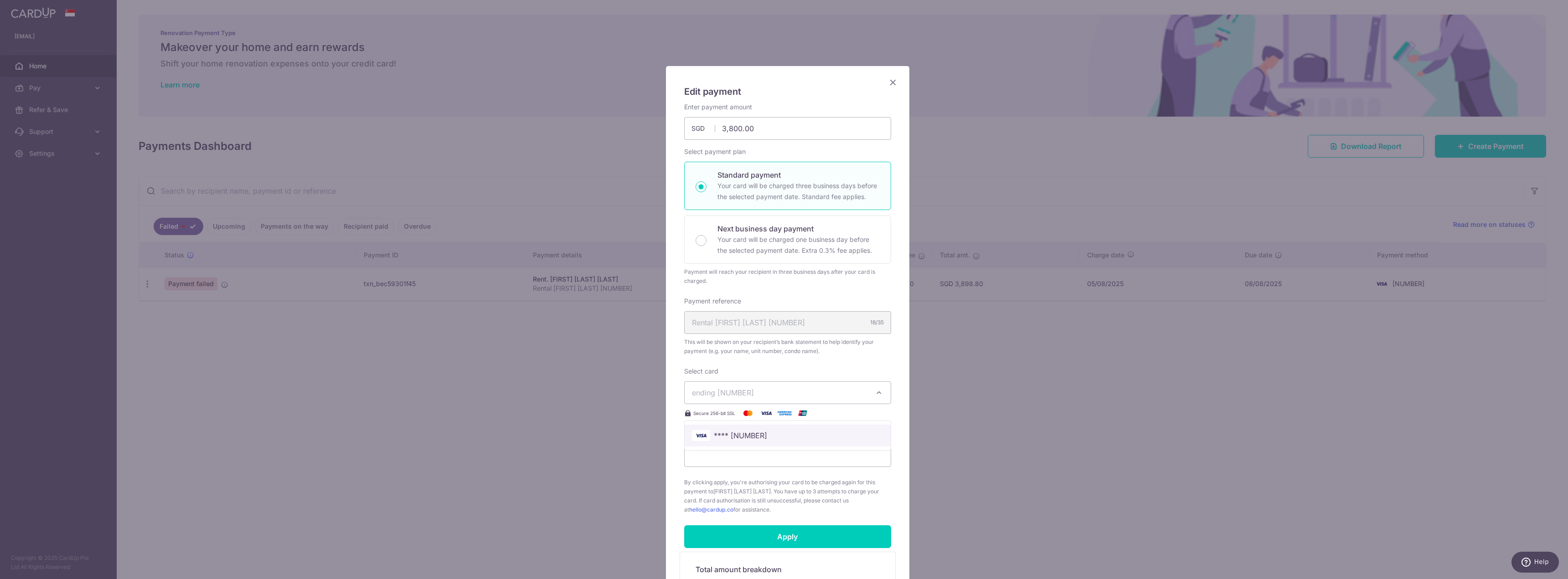 click on "**** [LAST_4_DIGITS]" at bounding box center [740, 436] 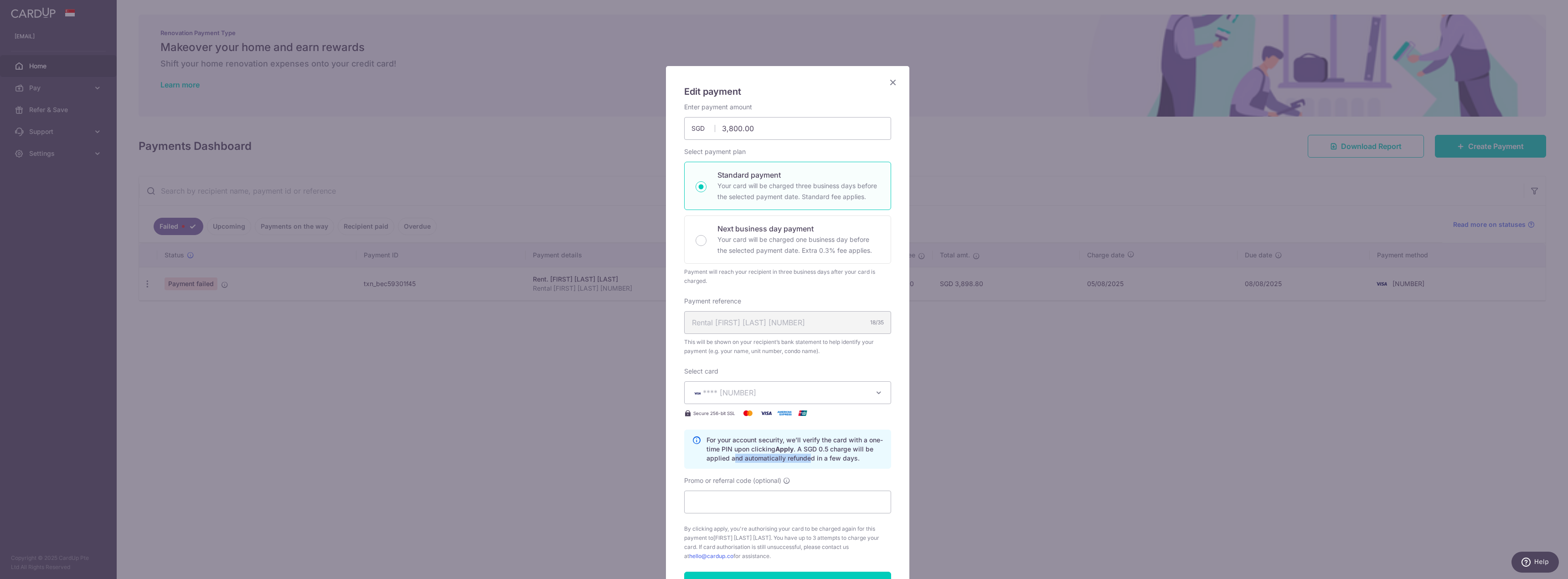 drag, startPoint x: 754, startPoint y: 459, endPoint x: 817, endPoint y: 461, distance: 63.0317 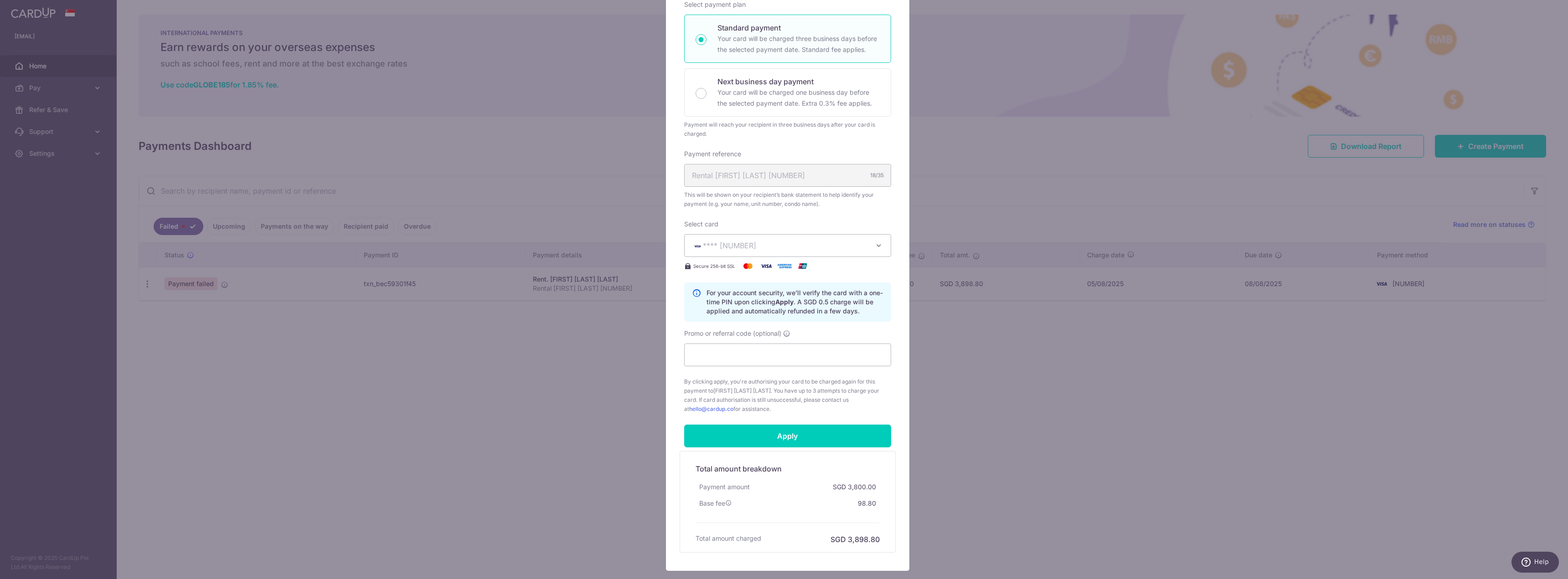 scroll, scrollTop: 167, scrollLeft: 0, axis: vertical 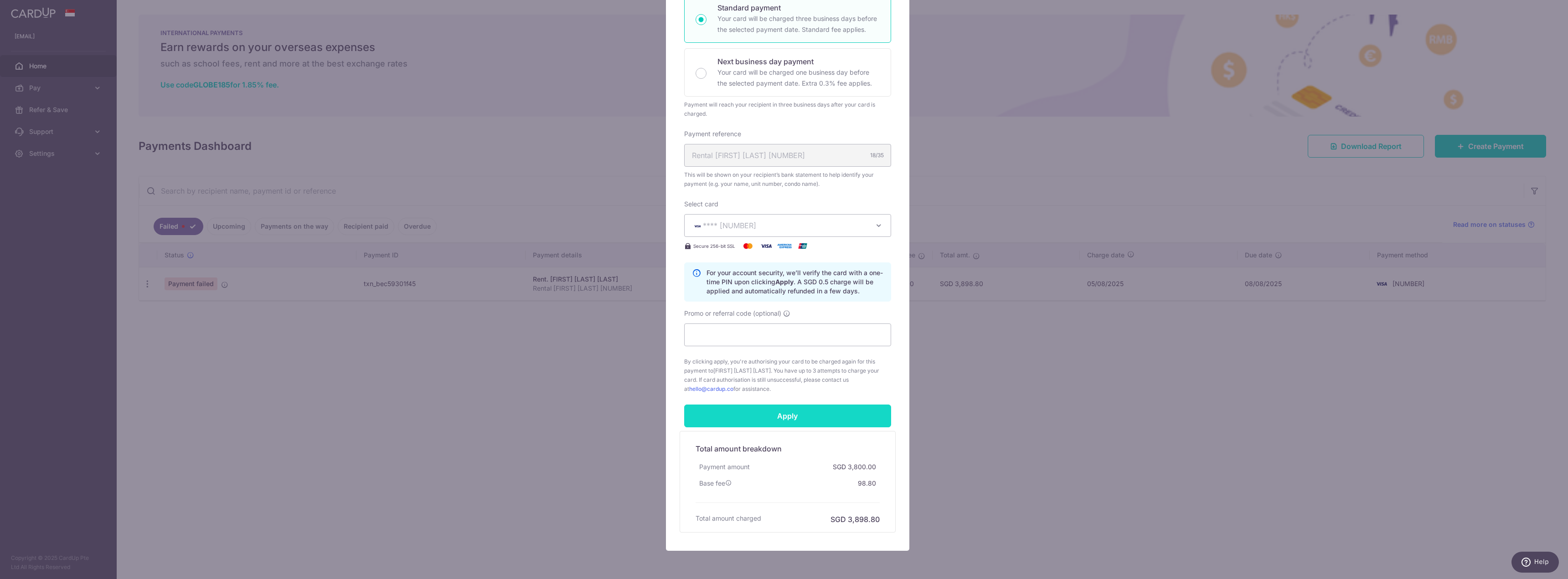 click on "Apply" at bounding box center (788, 416) 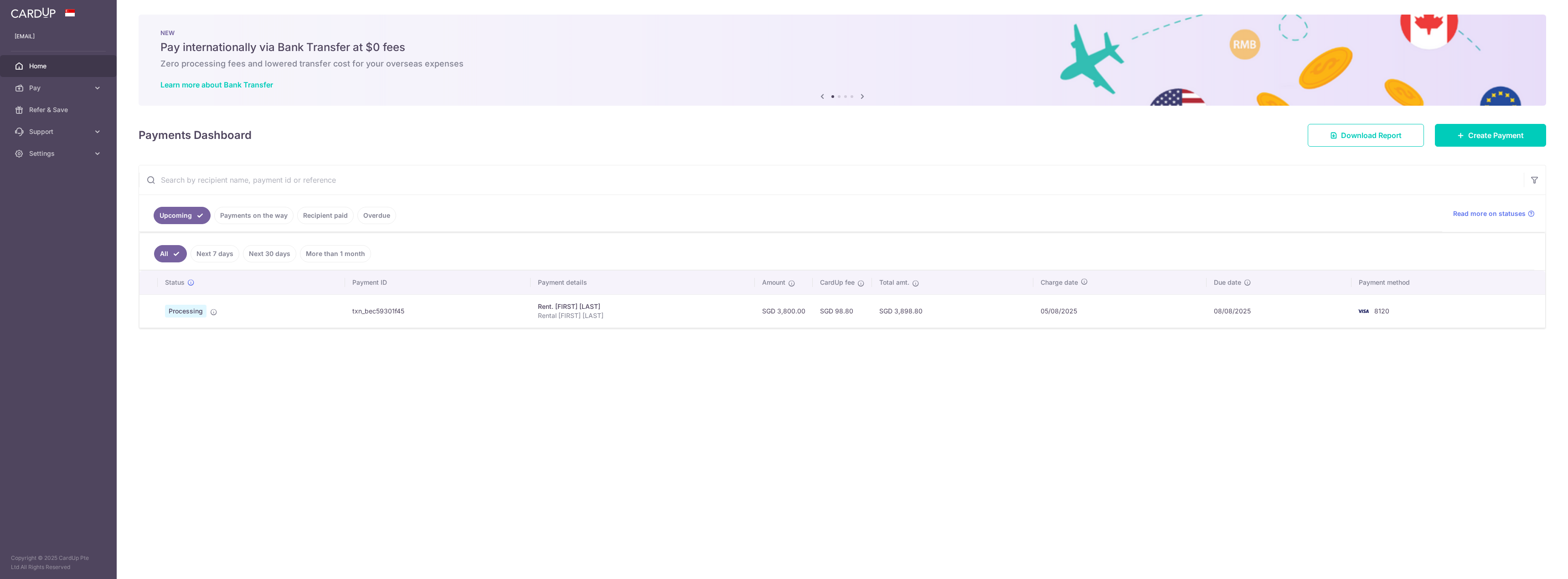 scroll, scrollTop: 0, scrollLeft: 0, axis: both 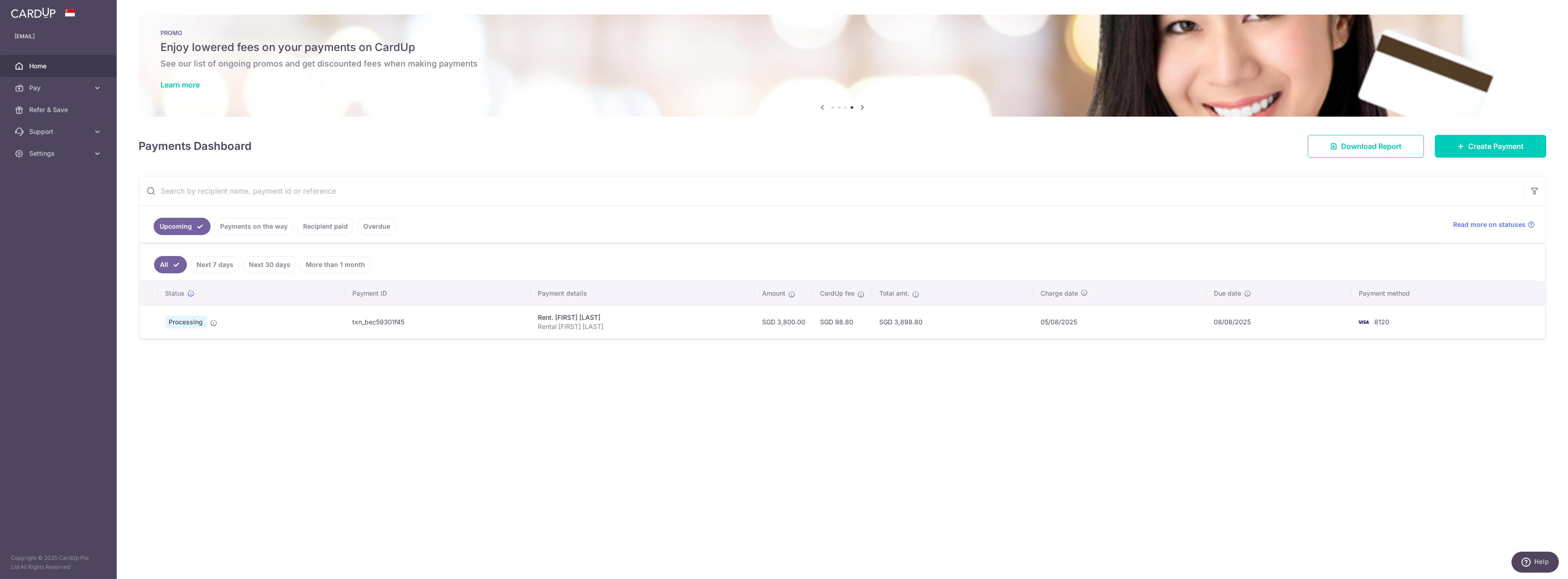 click on "×
Pause Schedule
Pause all future payments in this series
Pause just this one payment
By clicking below, you confirm you are pausing this payment to   on  . Payments can be unpaused at anytime prior to payment taken date.
Confirm
Cancel Schedule
Cancel all future payments in this series
Cancel just this one payment
Confirm
Approve Payment
Recipient Bank Details" at bounding box center [842, 289] 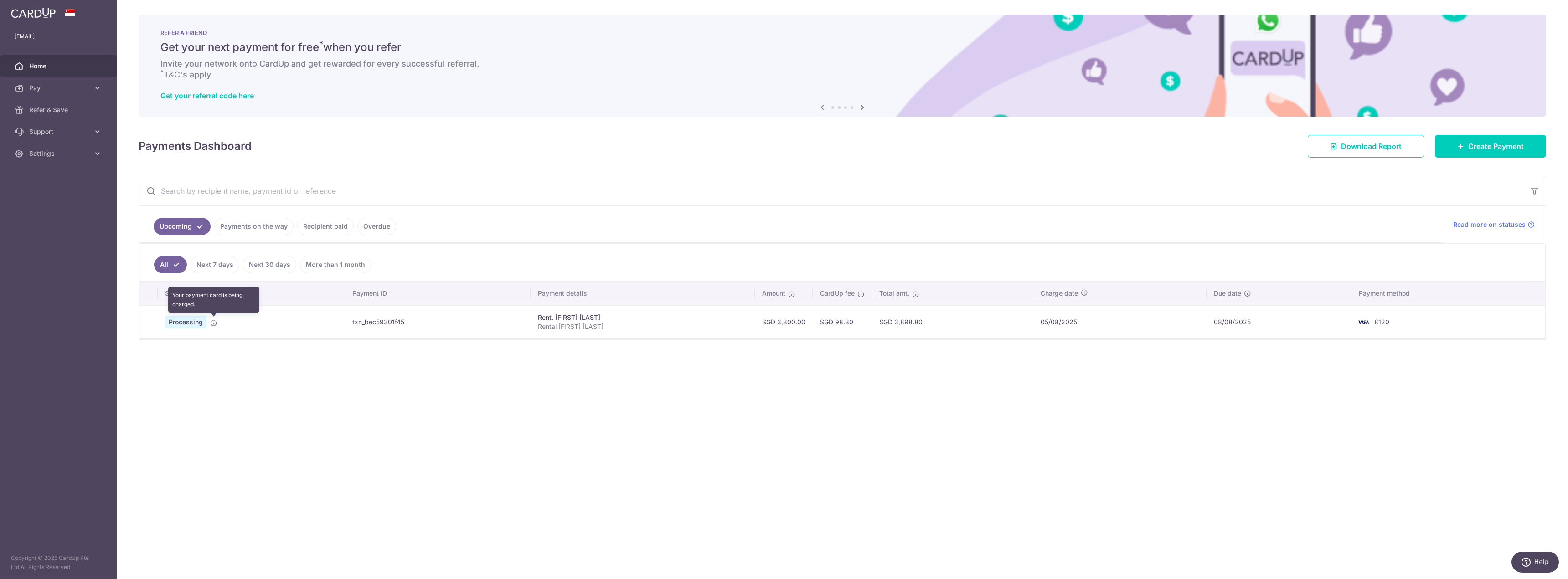 click at bounding box center (214, 323) 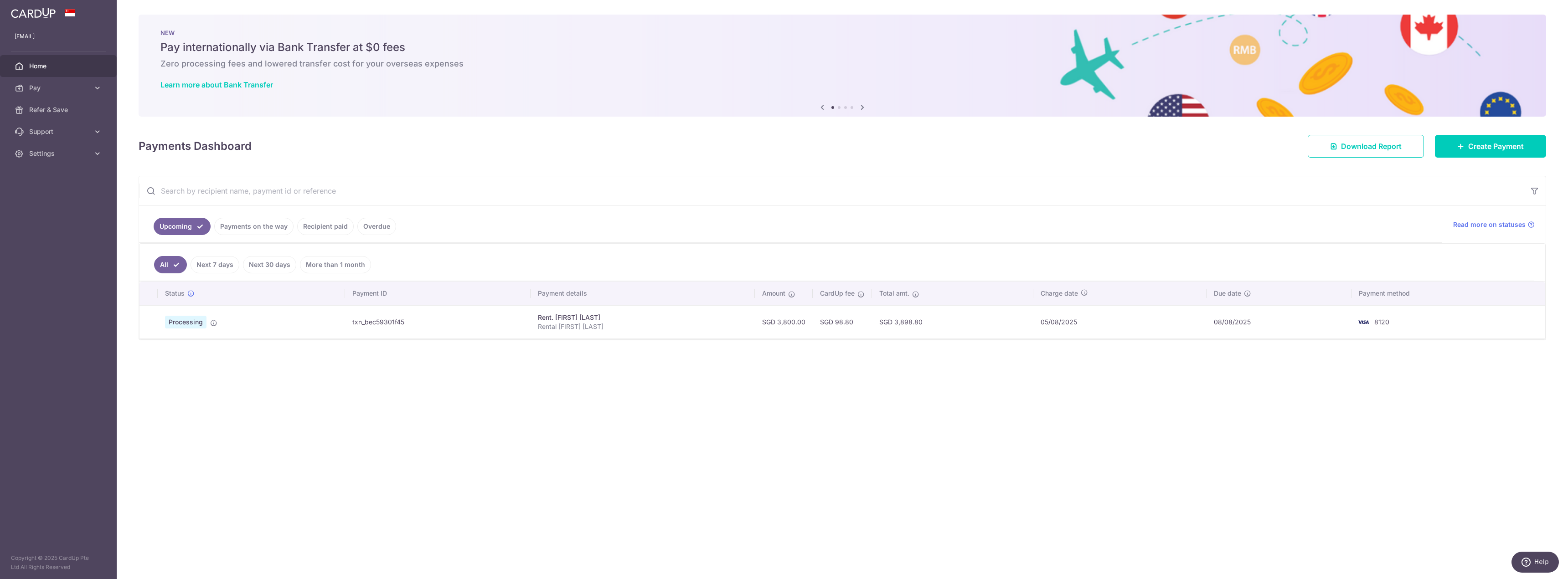click on "×
Pause Schedule
Pause all future payments in this series
Pause just this one payment
By clicking below, you confirm you are pausing this payment to   on  . Payments can be unpaused at anytime prior to payment taken date.
Confirm
Cancel Schedule
Cancel all future payments in this series
Cancel just this one payment
Confirm
Approve Payment
Recipient Bank Details" at bounding box center (842, 289) 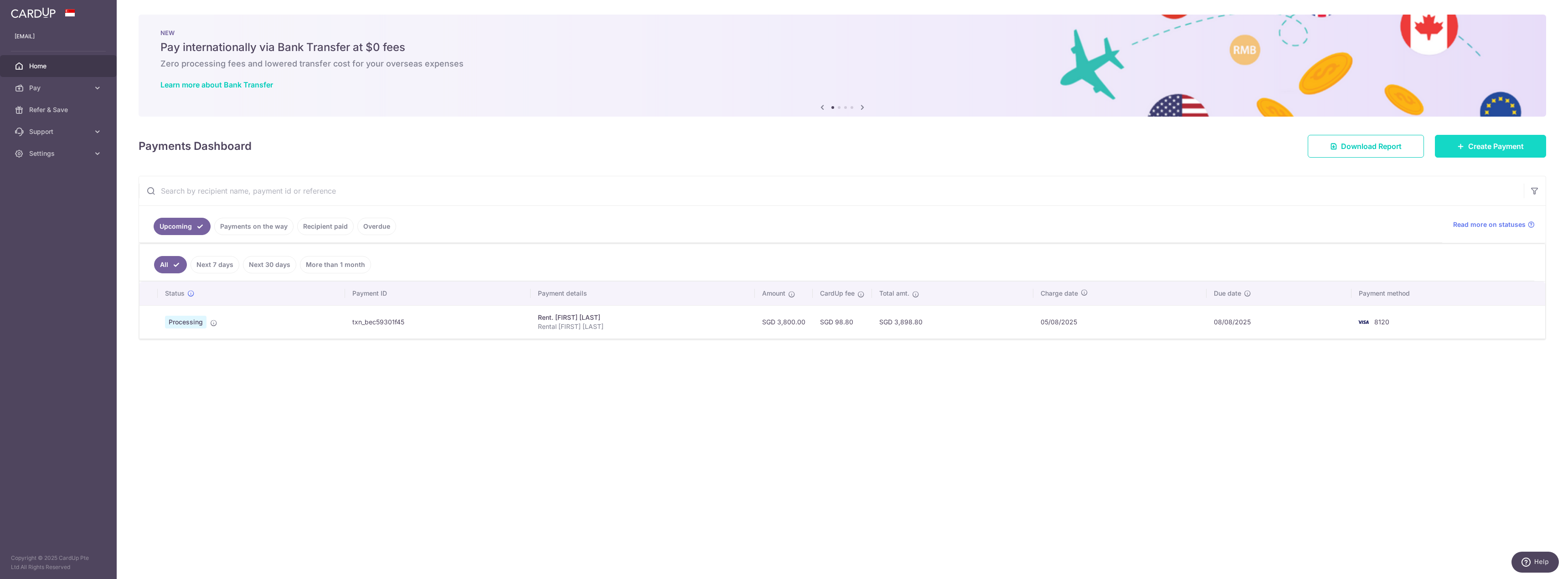 click on "Create Payment" at bounding box center [1491, 146] 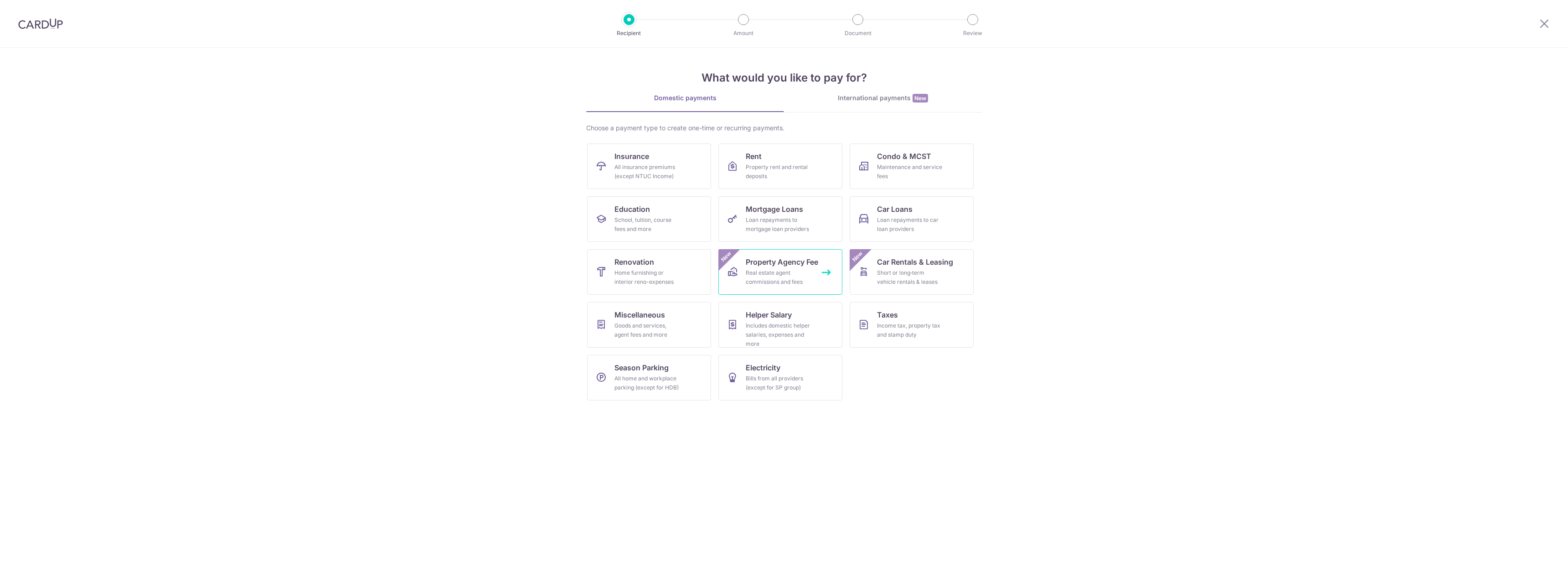 scroll, scrollTop: 0, scrollLeft: 0, axis: both 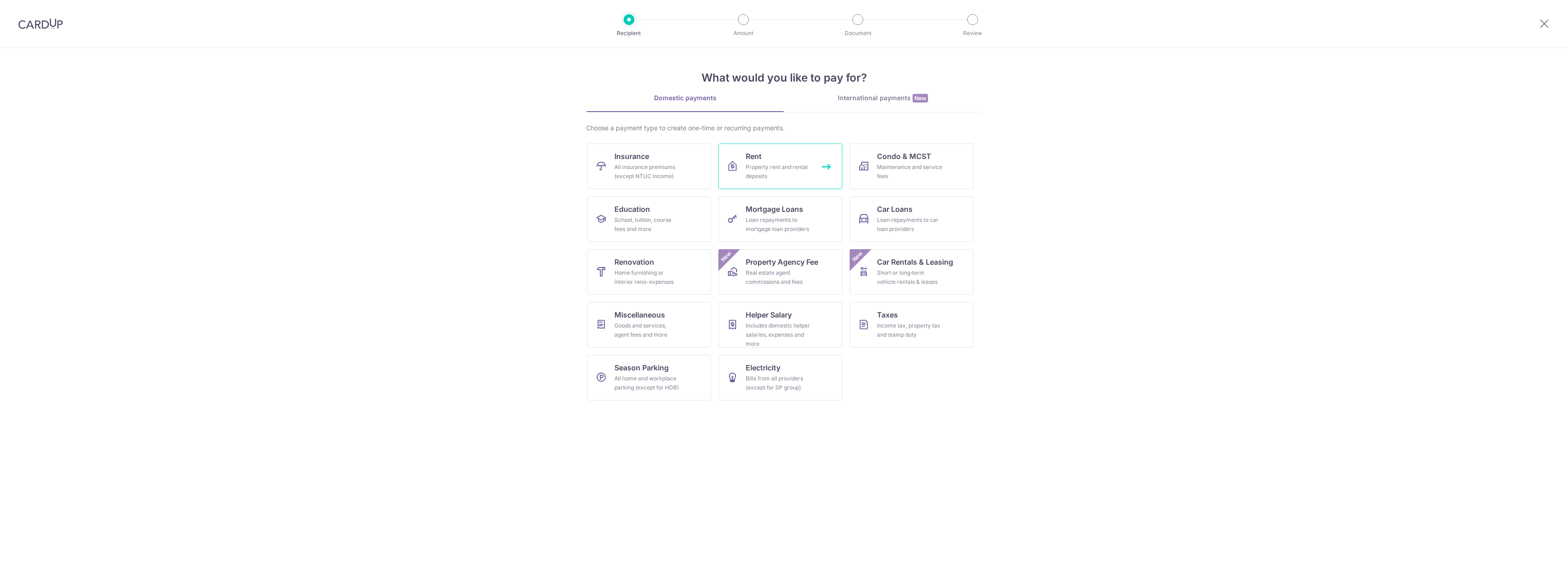 click on "Property rent and rental deposits" at bounding box center (779, 172) 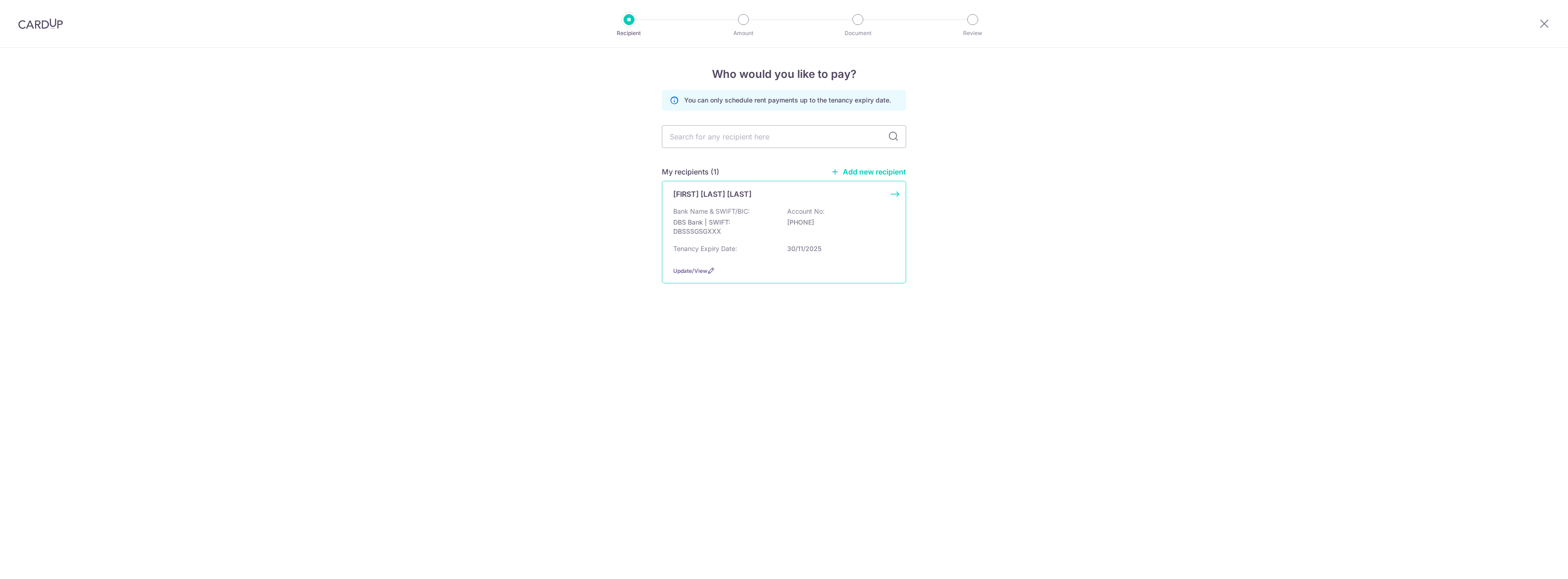 scroll, scrollTop: 0, scrollLeft: 0, axis: both 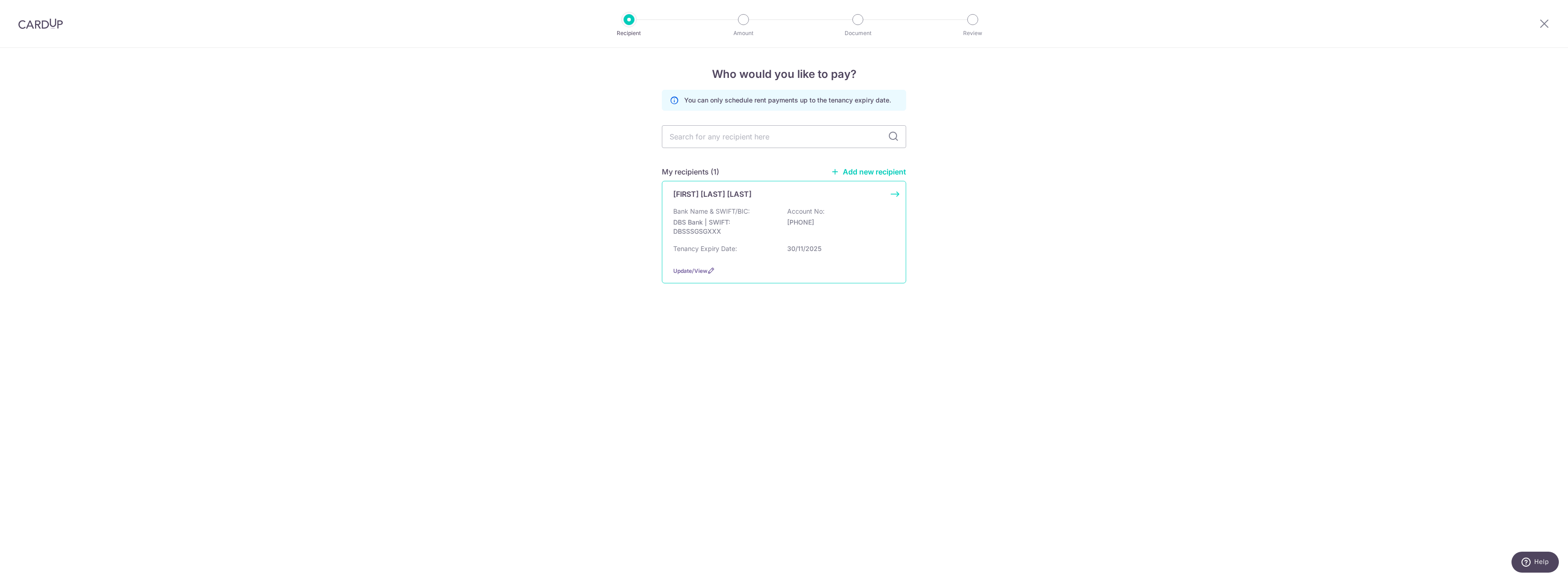 click on "Bank Name & SWIFT/BIC:" at bounding box center [712, 211] 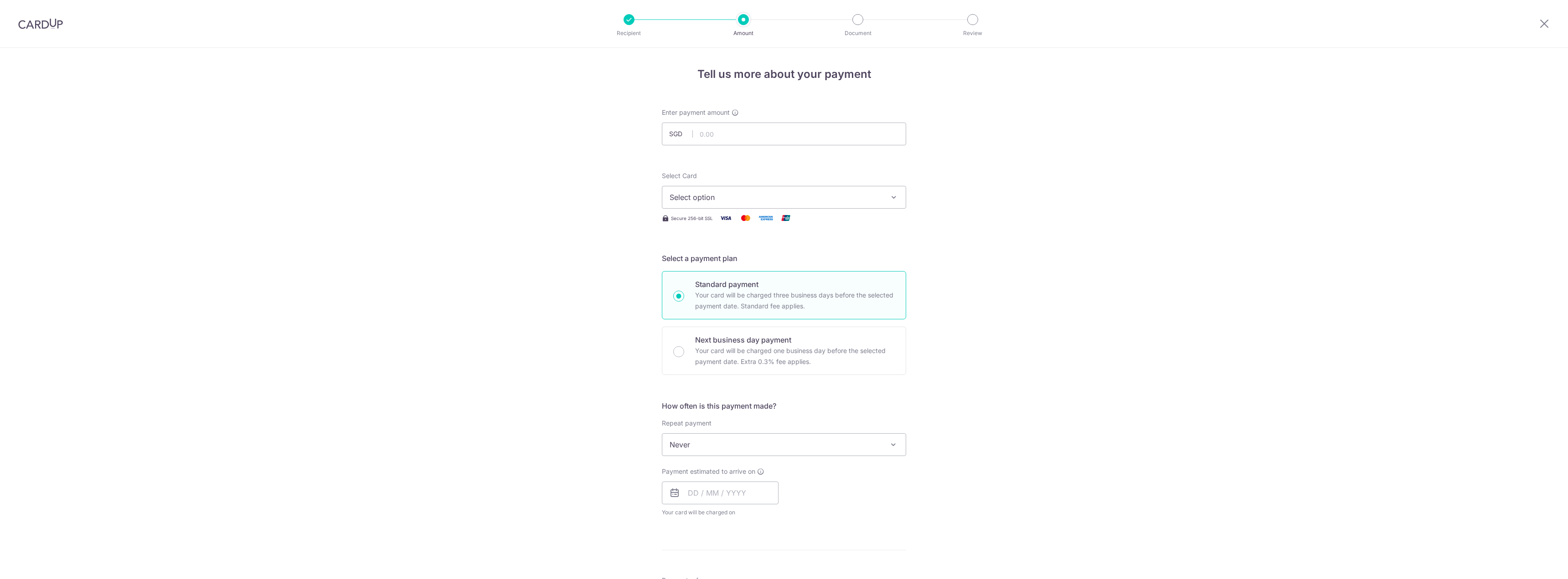 scroll, scrollTop: 0, scrollLeft: 0, axis: both 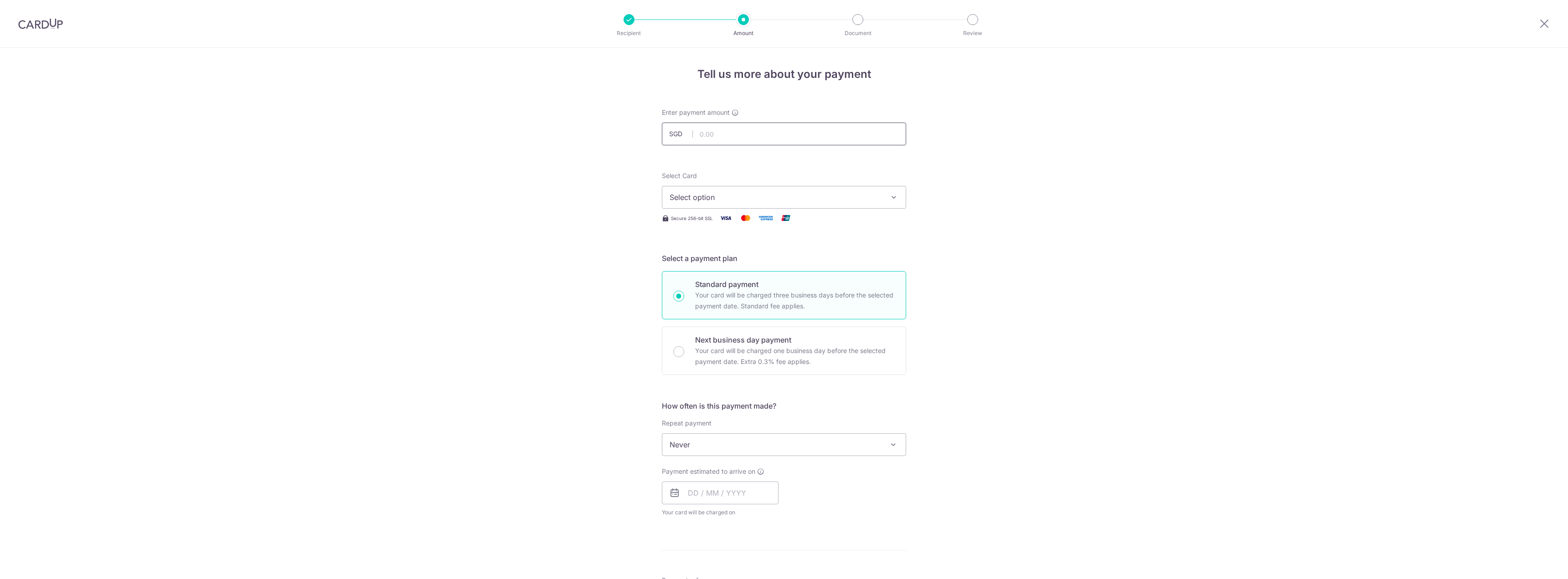 click at bounding box center [784, 134] 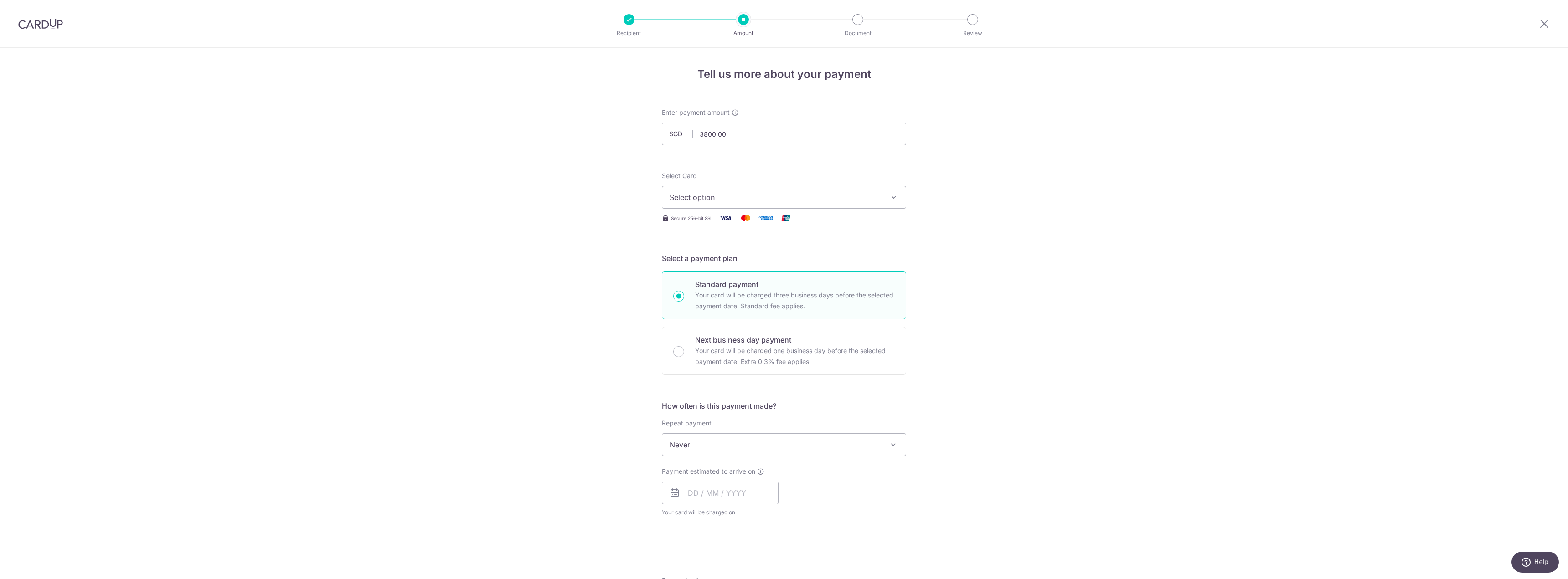 type on "3,800.00" 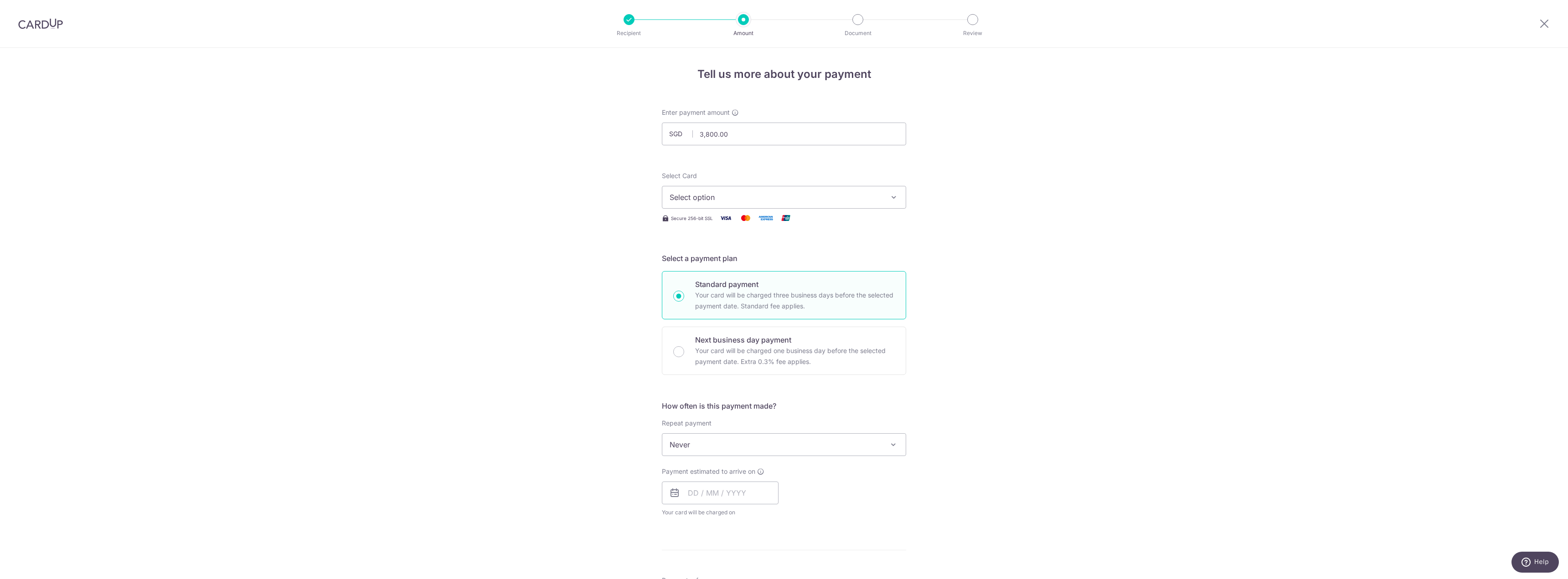 click on "Select option" at bounding box center (776, 197) 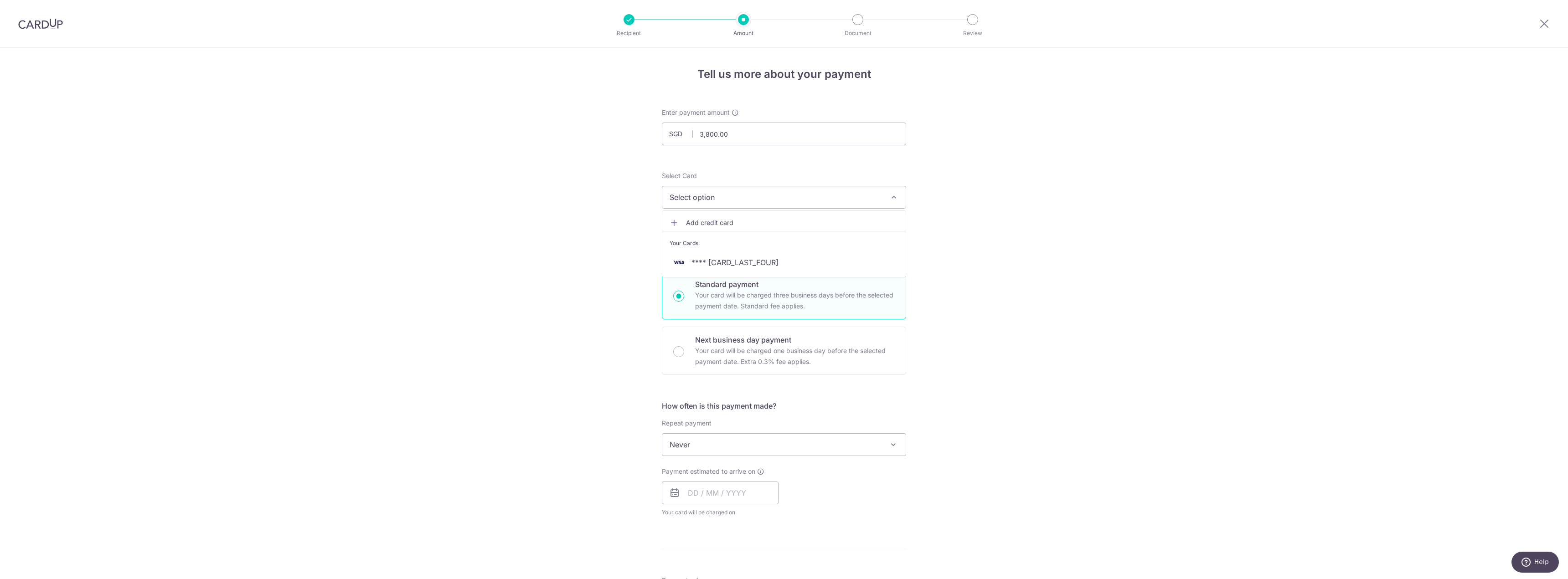 click on "Add credit card" at bounding box center (792, 223) 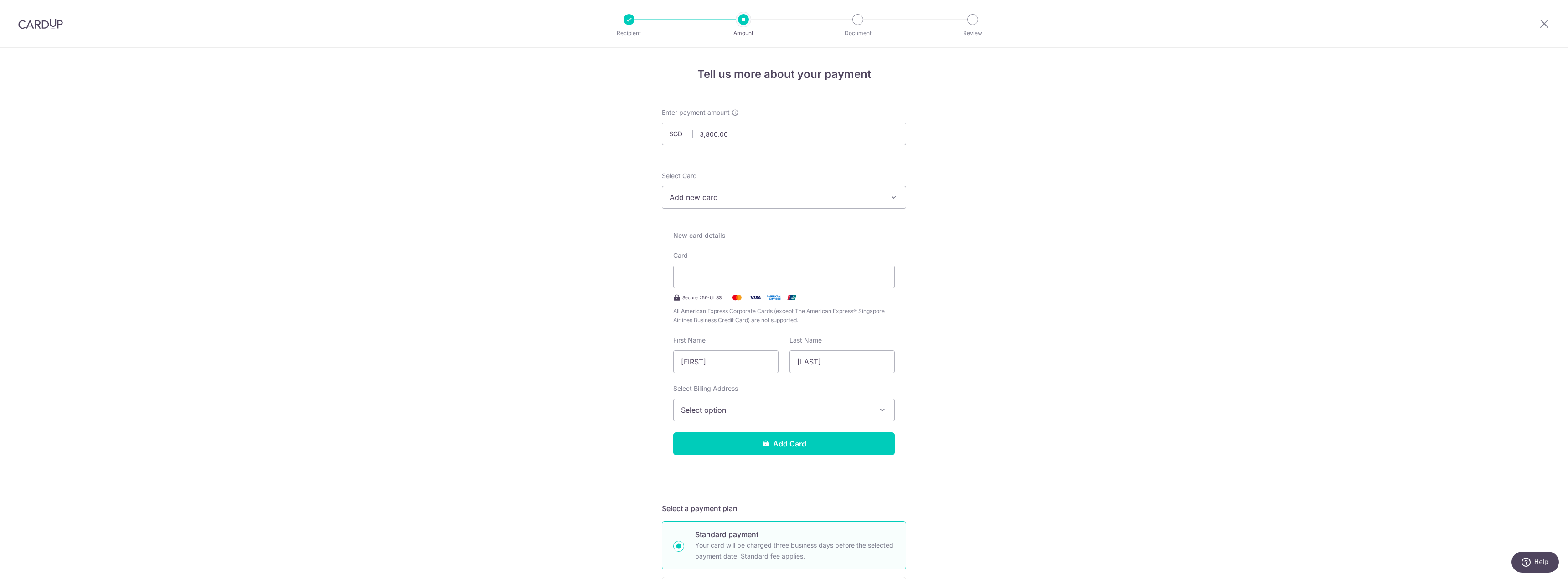 click on "Secure 256-bit SSL" at bounding box center [703, 297] 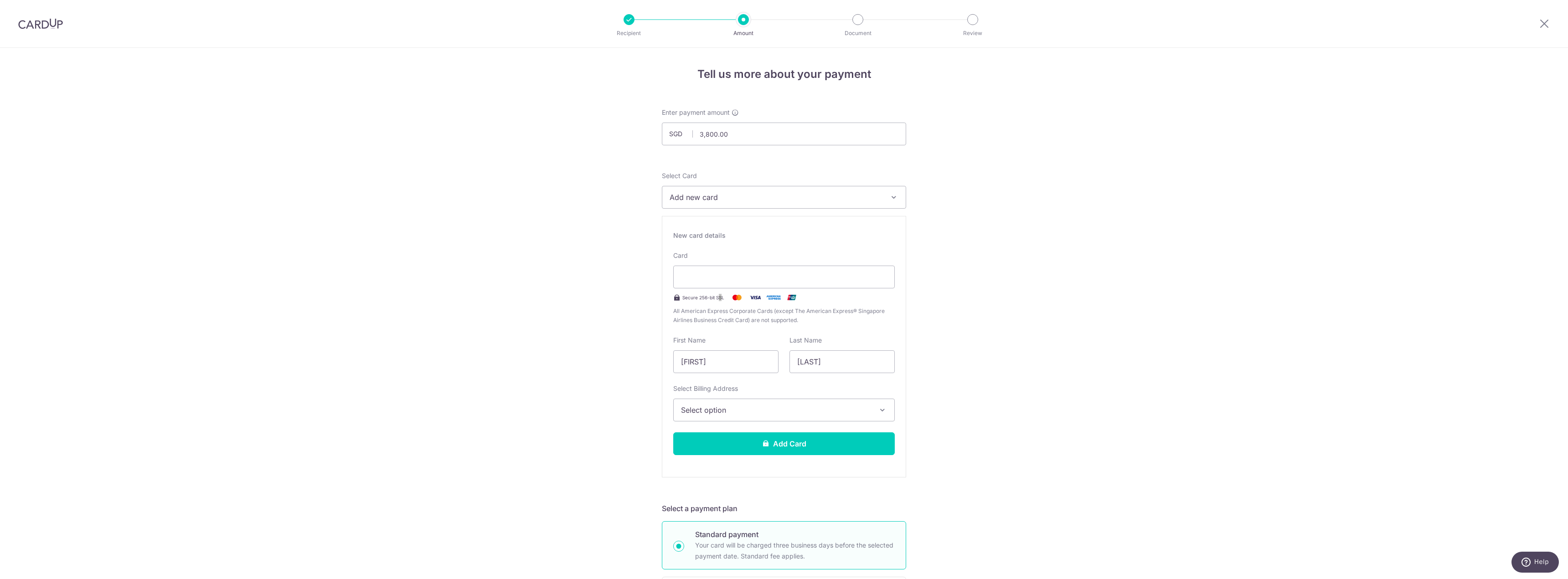 type on "11 / 2027" 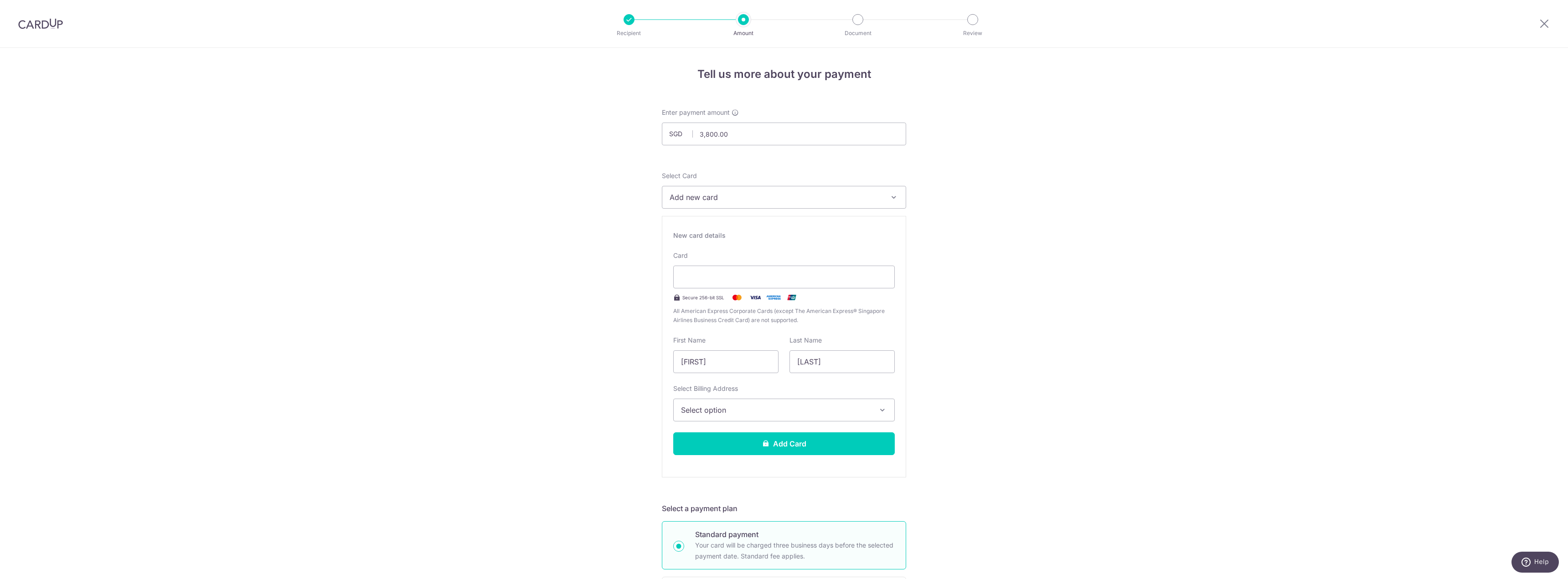 scroll, scrollTop: 0, scrollLeft: 0, axis: both 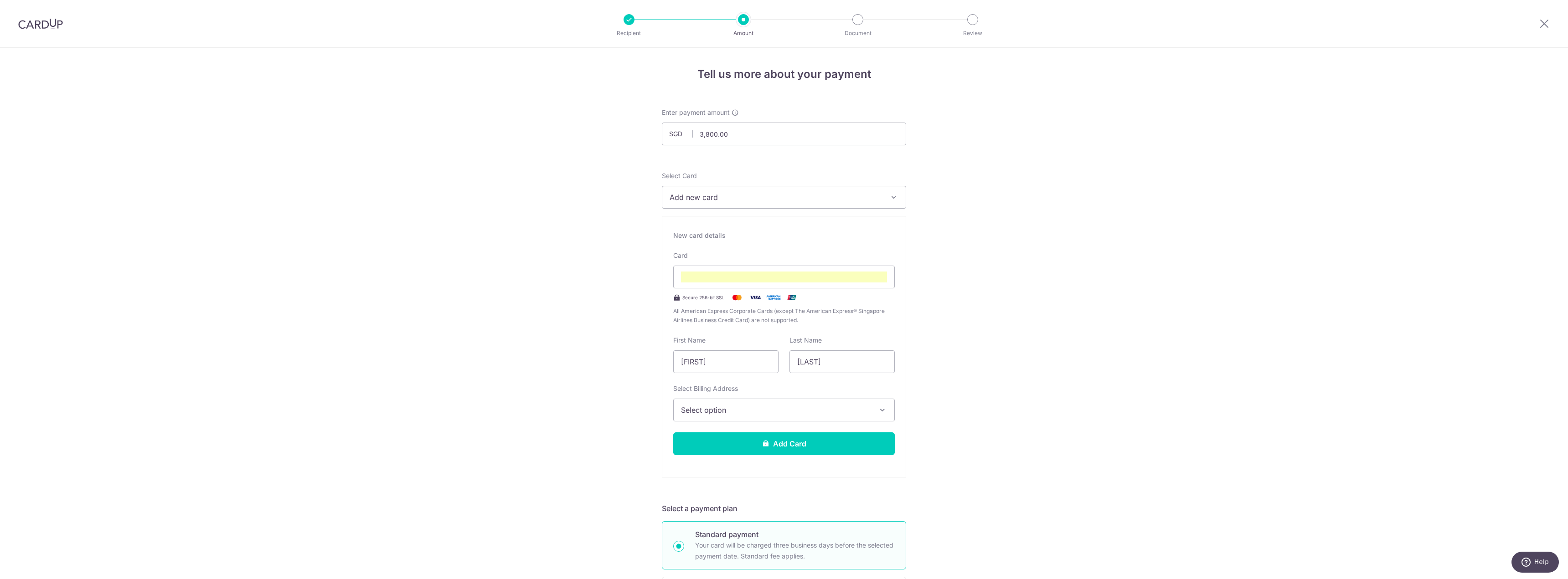 click on "Tell us more about your payment
Enter payment amount
SGD
3,800.00
3800.00
Select Card
Add new card
Add credit card
Your Cards
**** 8120
Secure 256-bit SSL
Text
New card details
Card
Secure 256-bit SSL" at bounding box center (784, 597) 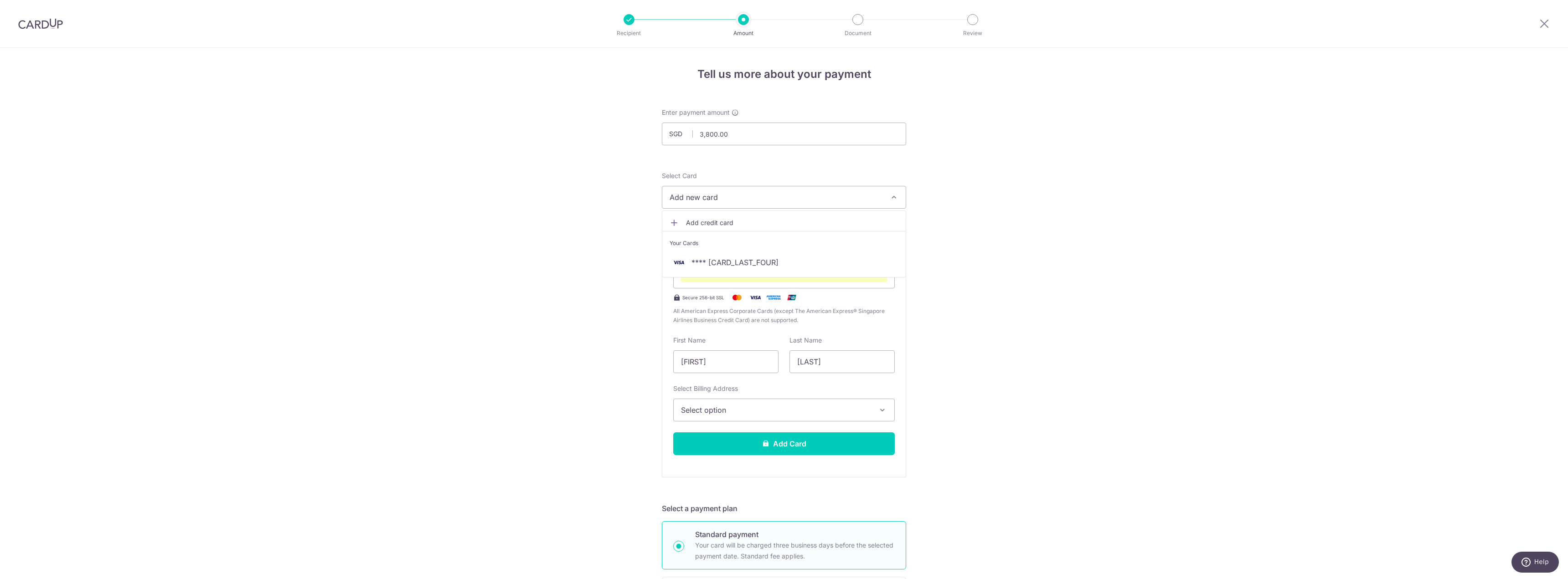 click on "Tell us more about your payment
Enter payment amount
SGD
3,800.00
3800.00
Select Card
Add new card
Add credit card
Your Cards
**** 8120
Secure 256-bit SSL
Text
New card details
Card
Secure 256-bit SSL" at bounding box center [784, 597] 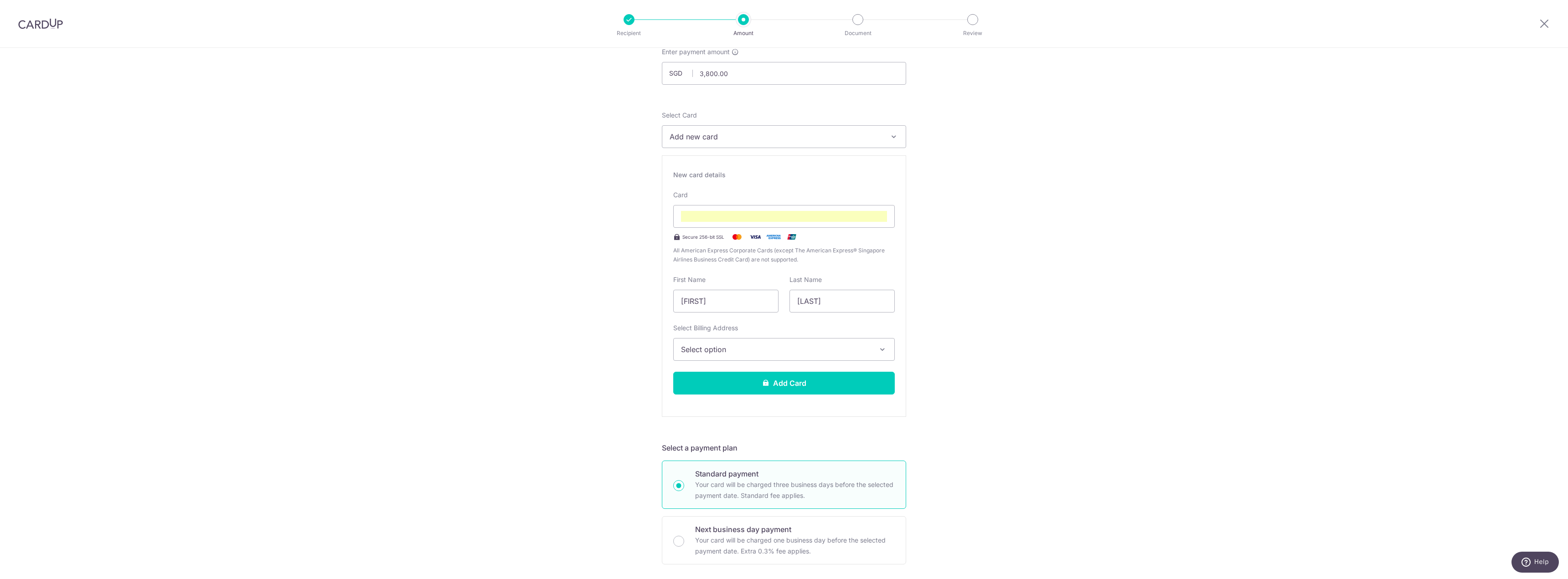 scroll, scrollTop: 106, scrollLeft: 0, axis: vertical 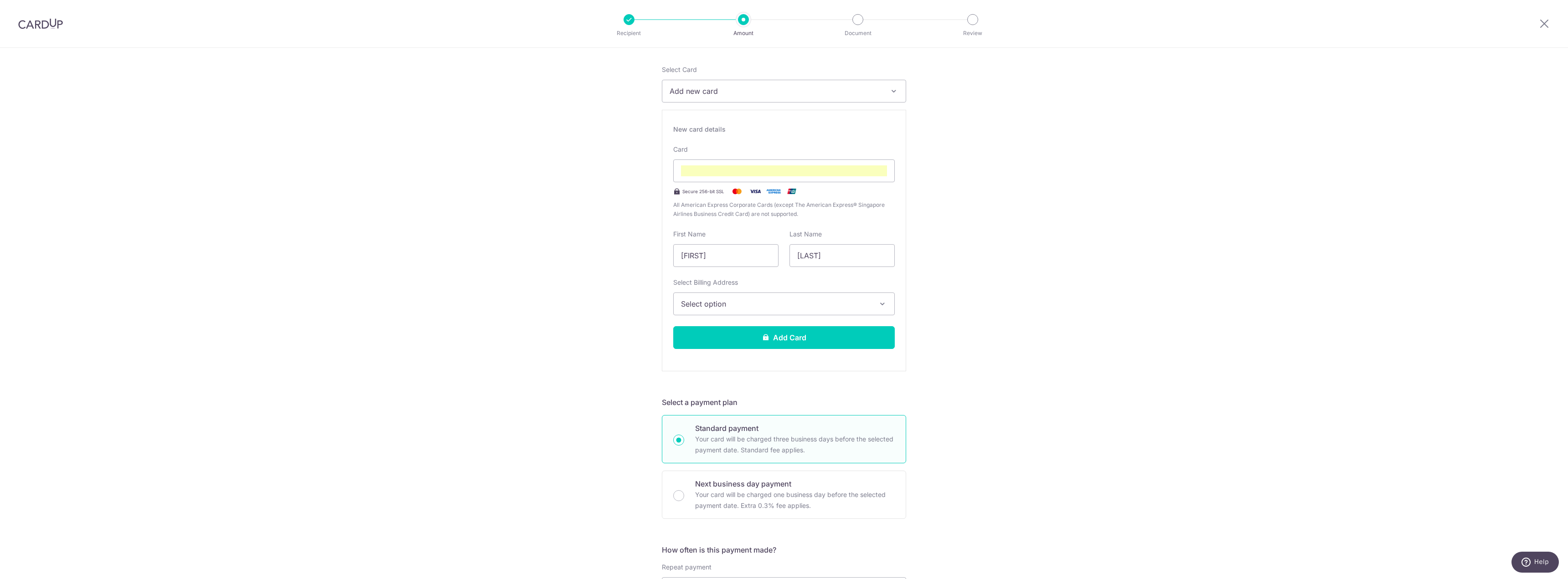 click on "Select option" at bounding box center [784, 304] 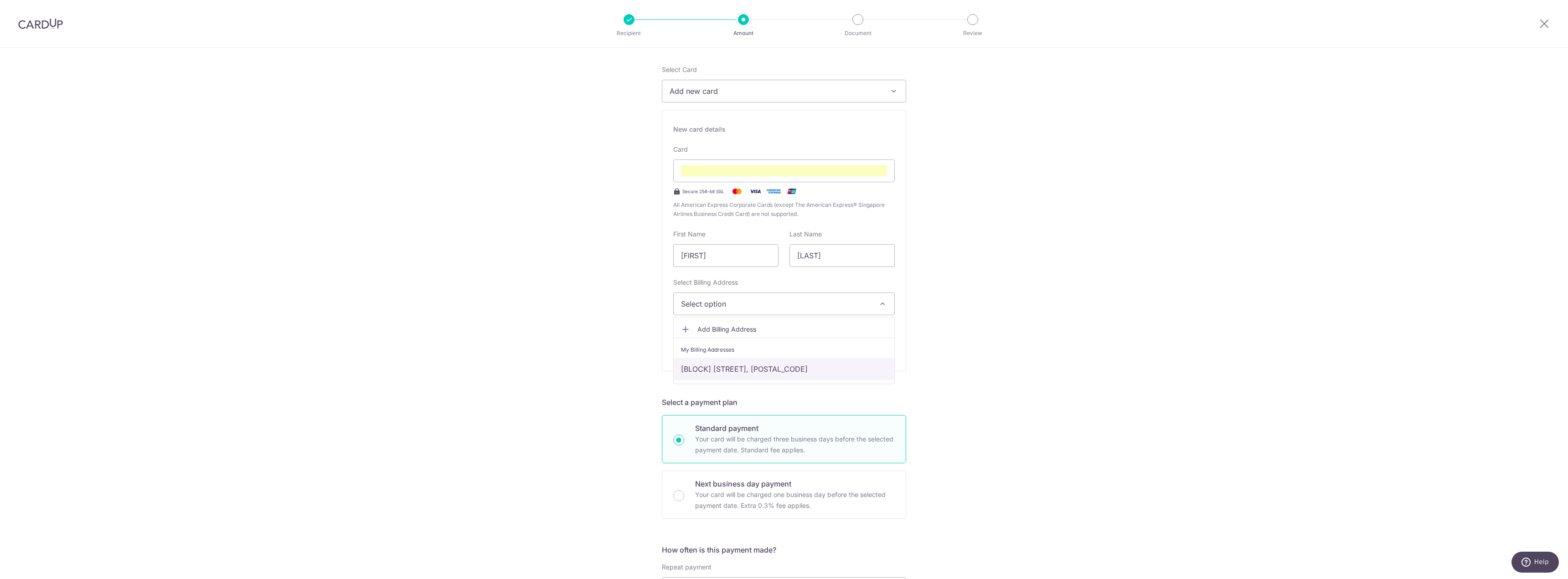 click on "BLOCK [NUMBER] [STREET_NAME] VIEW, #[NUMBER]-[NUMBER], [CITY], [CITY]-[POSTAL_CODE]" at bounding box center (784, 369) 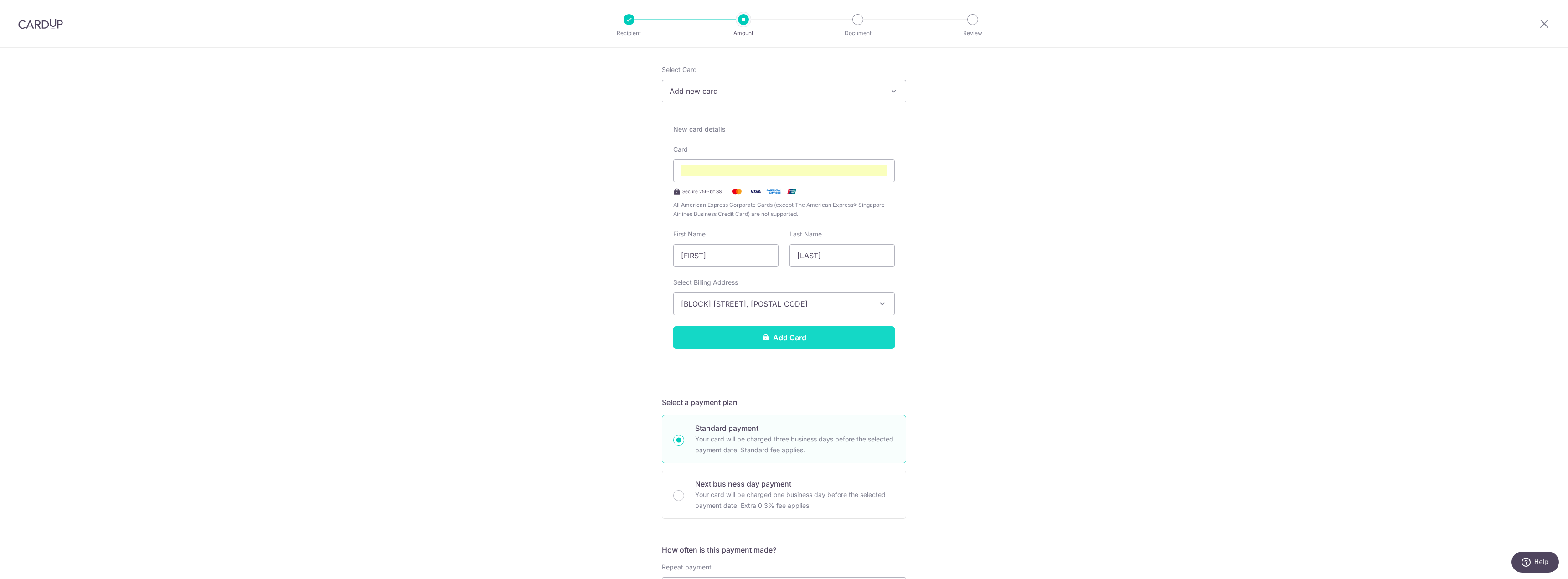 click on "Add Card" at bounding box center (784, 338) 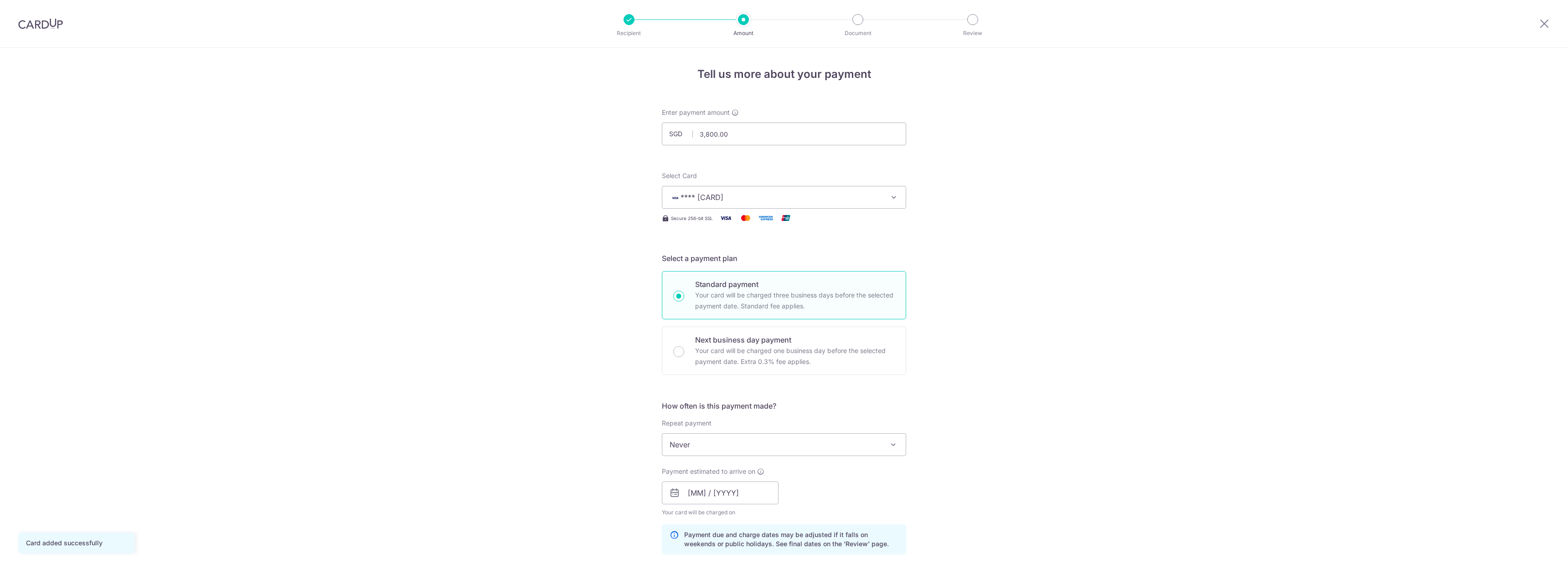 scroll, scrollTop: 0, scrollLeft: 0, axis: both 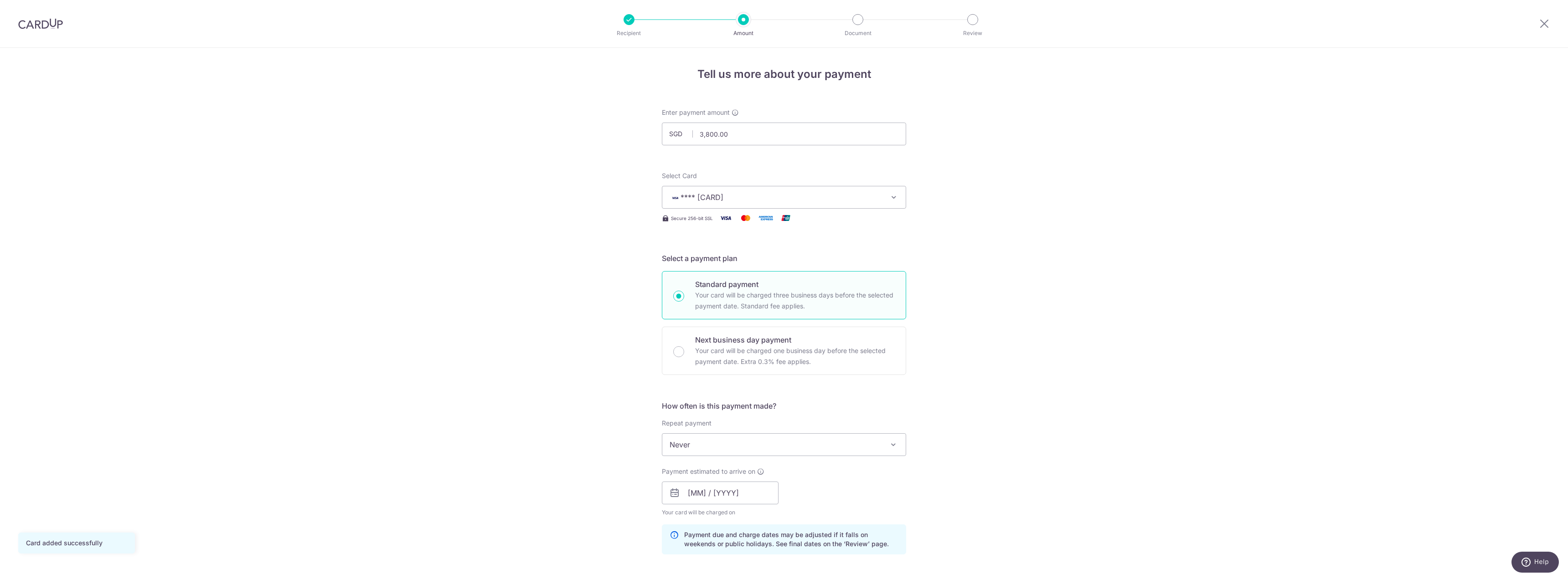 click on "Tell us more about your payment
Enter payment amount
SGD
3,800.00
3800.00
Card added successfully
Select Card
**** 4969
Add credit card
Your Cards
**** 8120
**** 4969
Secure 256-bit SSL
Text
New card details
Card" at bounding box center [784, 478] 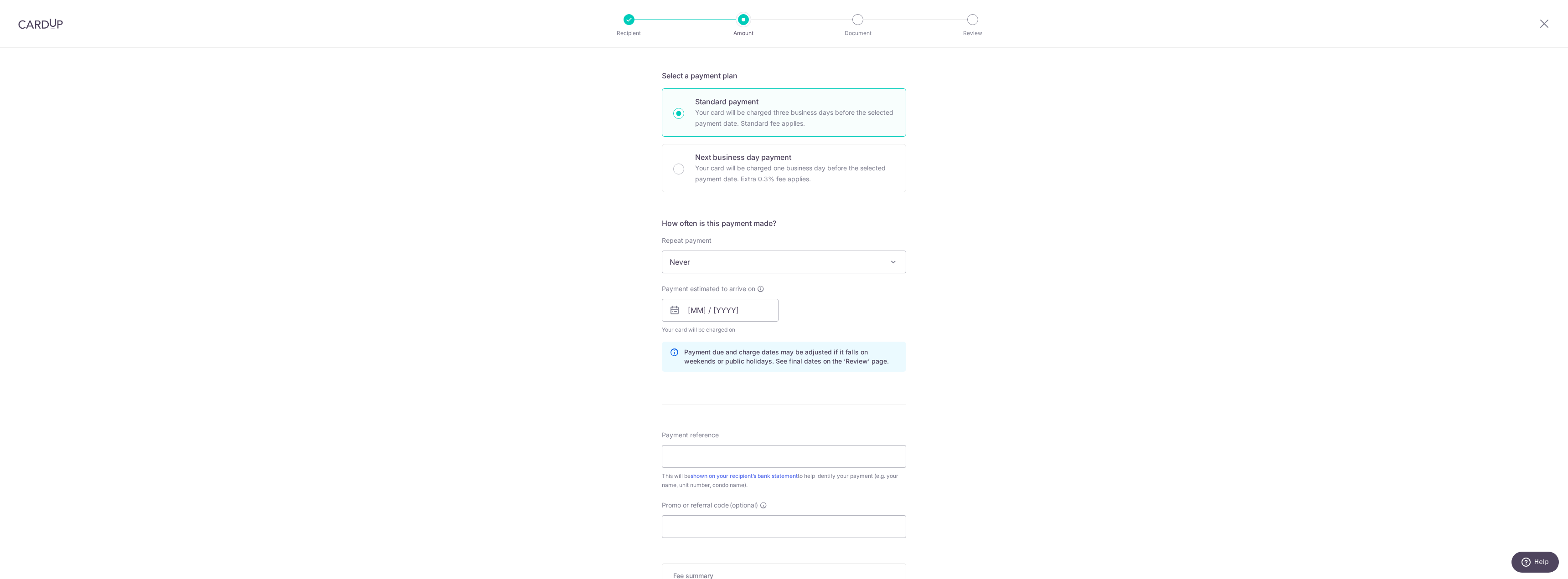 scroll, scrollTop: 243, scrollLeft: 0, axis: vertical 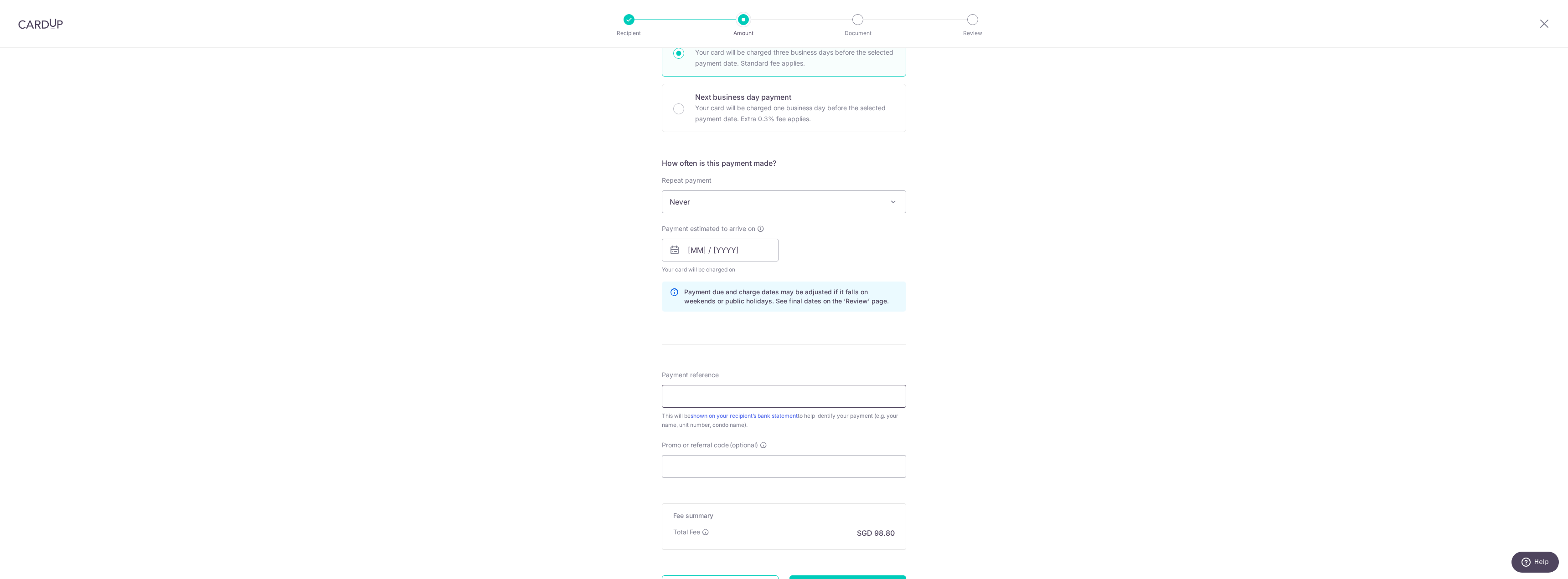 click on "Payment reference" at bounding box center (784, 396) 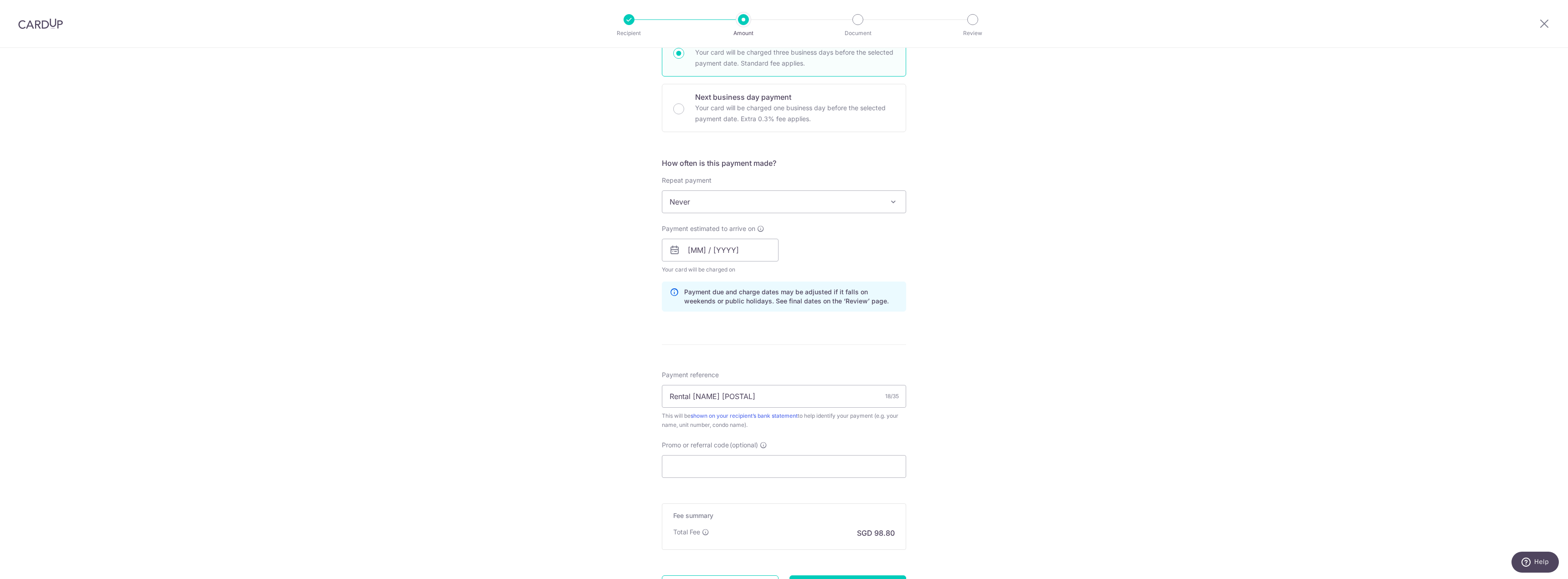 click on "Tell us more about your payment
Enter payment amount
SGD
3,800.00
3800.00
Card added successfully
Select Card
**** 4969
Add credit card
Your Cards
**** 8120
**** 4969
Secure 256-bit SSL
Text
New card details
Card" at bounding box center (784, 236) 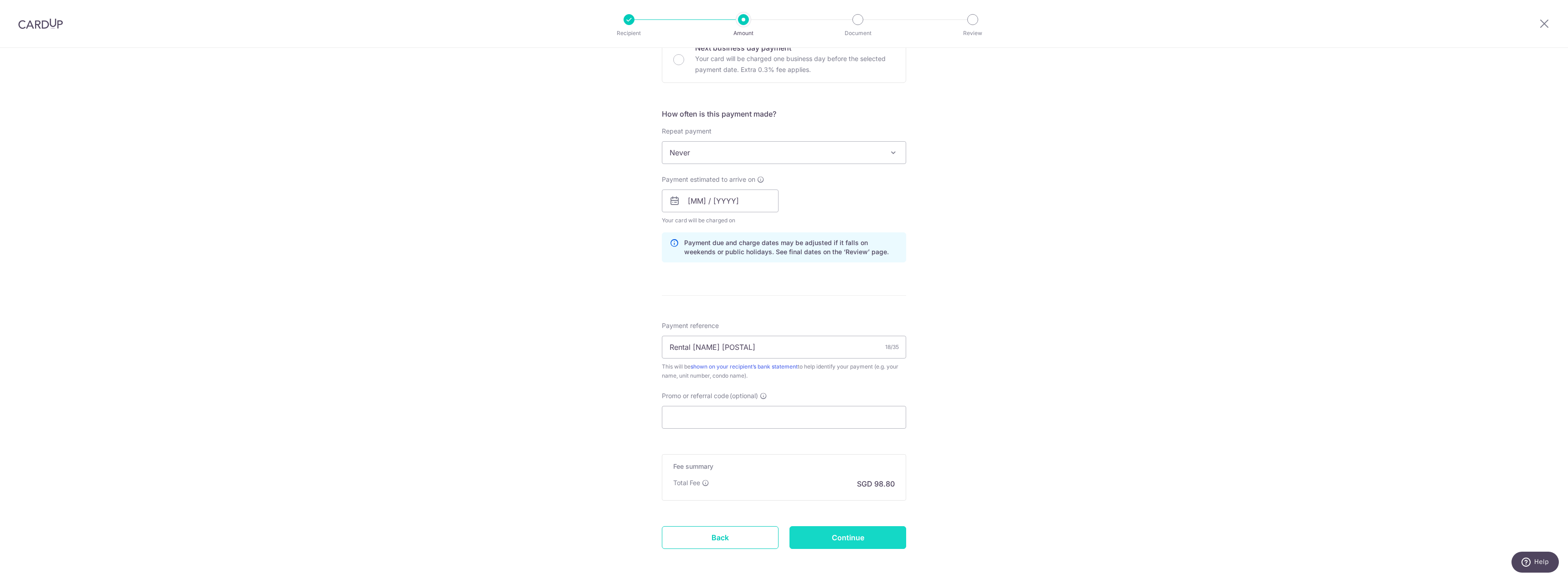 scroll, scrollTop: 330, scrollLeft: 0, axis: vertical 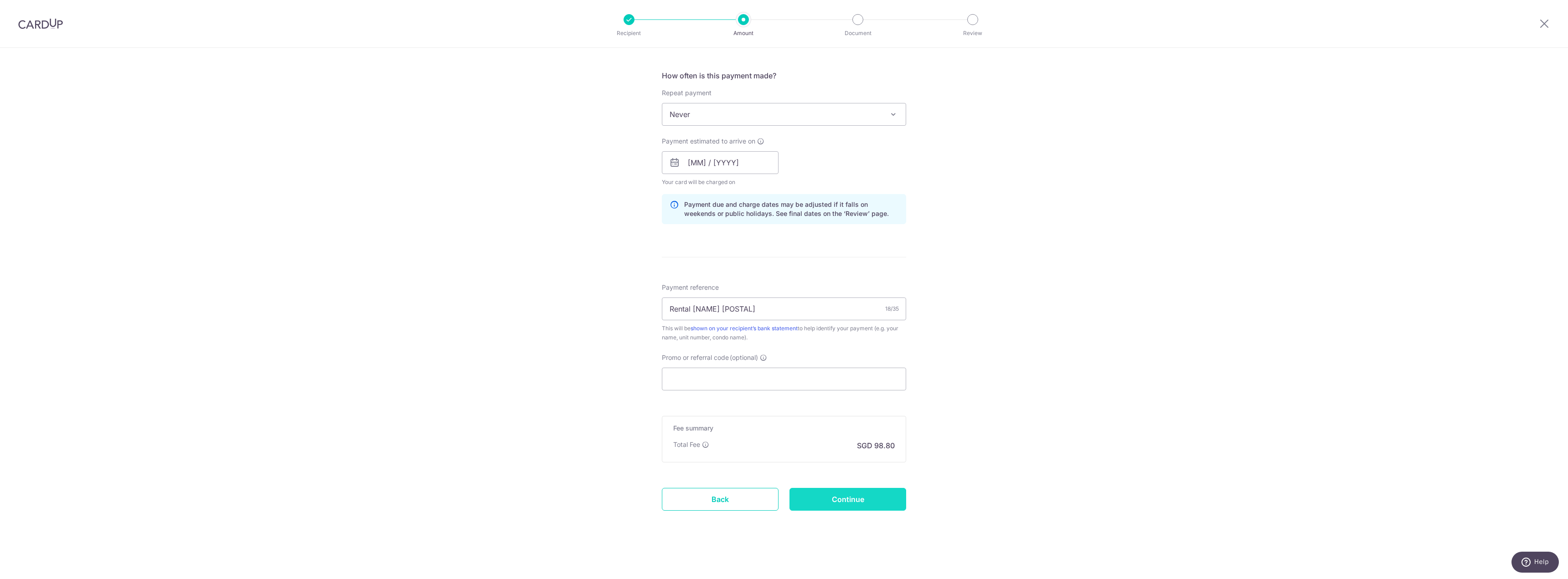 click on "Continue" at bounding box center (848, 499) 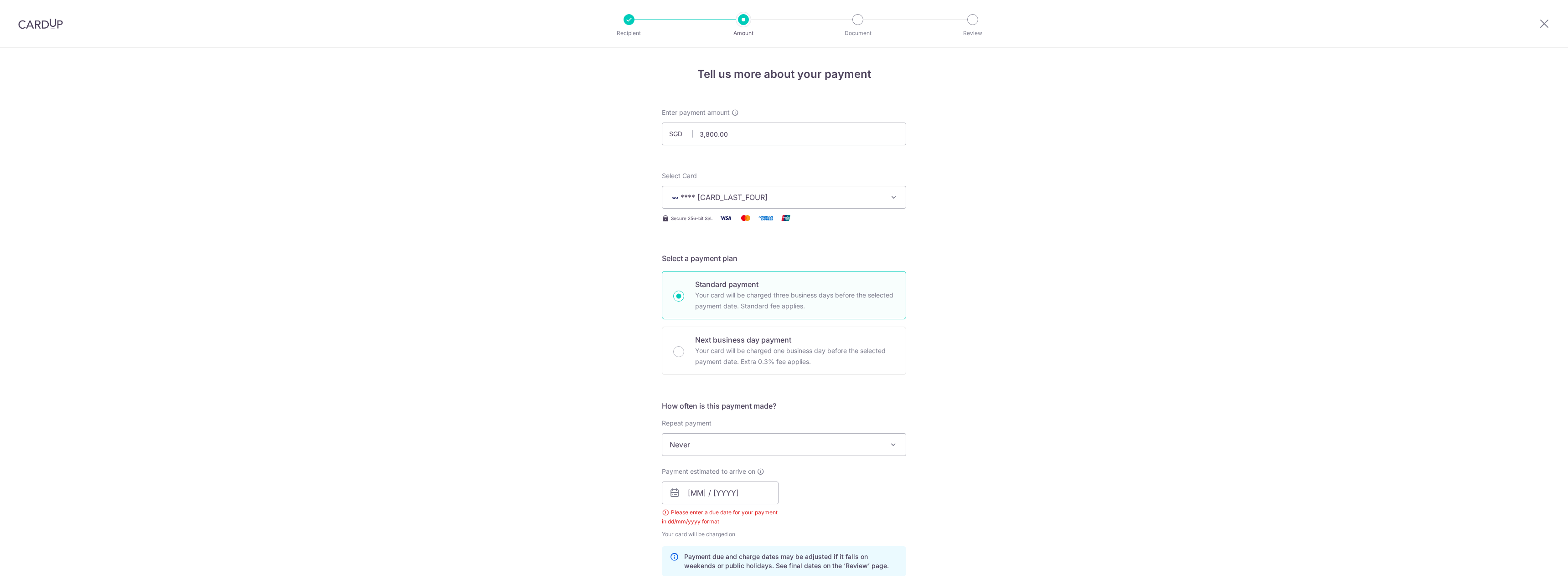 scroll, scrollTop: 0, scrollLeft: 0, axis: both 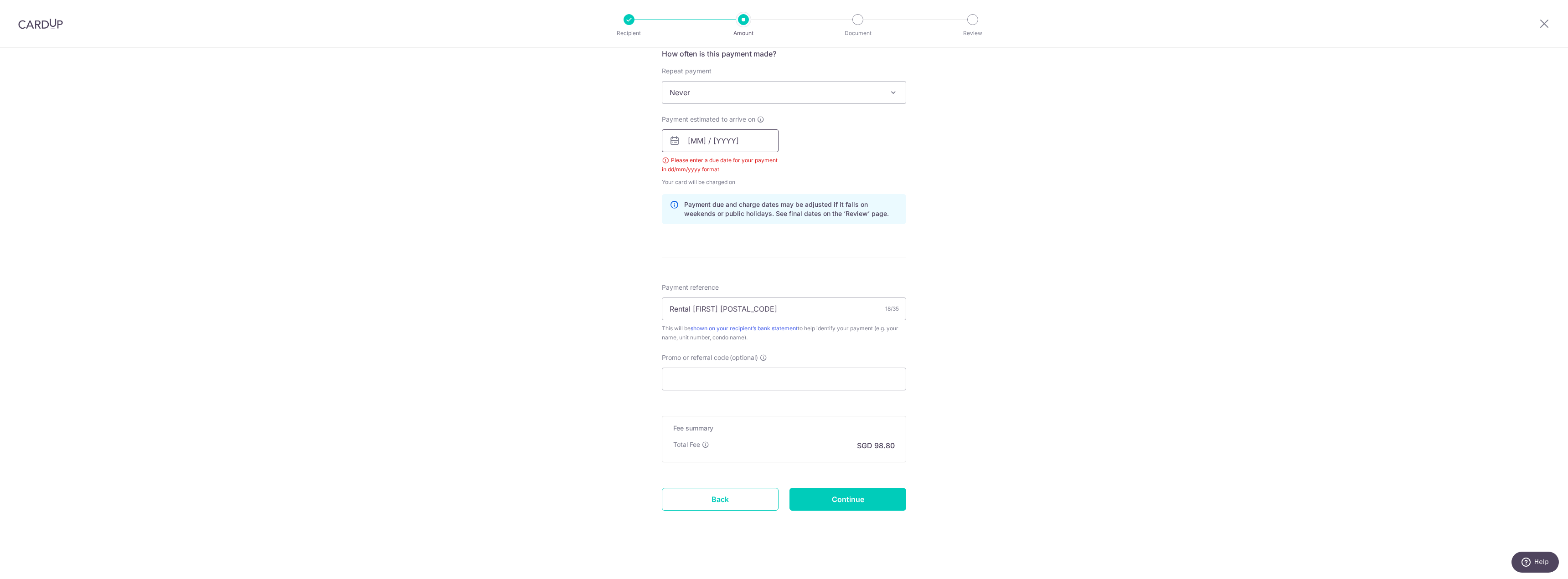 click on "11 / 2027" at bounding box center (720, 141) 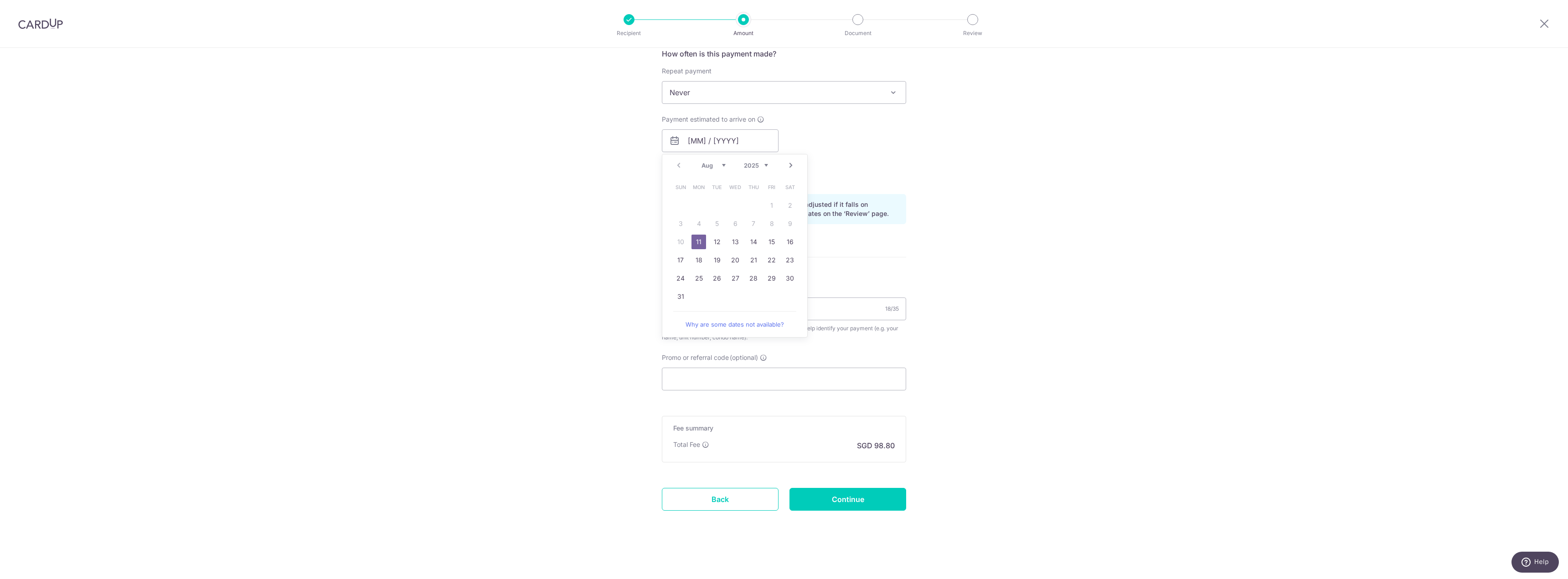 click on "11" at bounding box center [699, 242] 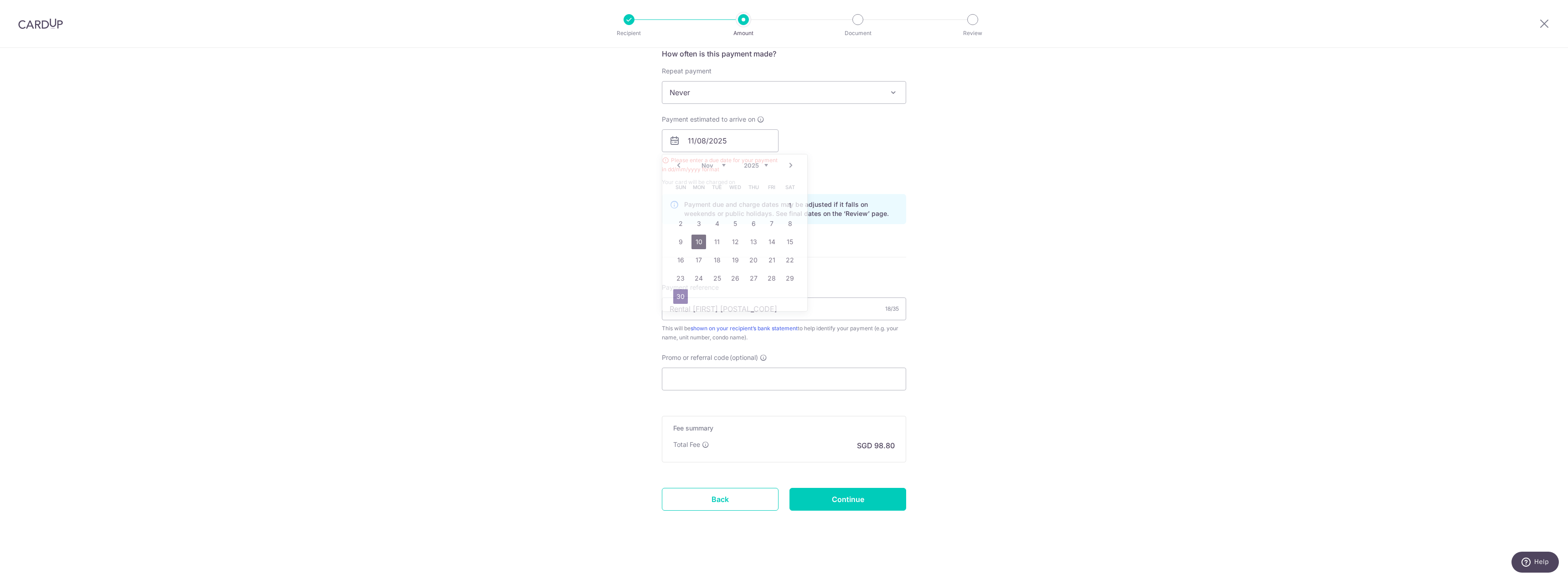 scroll, scrollTop: 330, scrollLeft: 0, axis: vertical 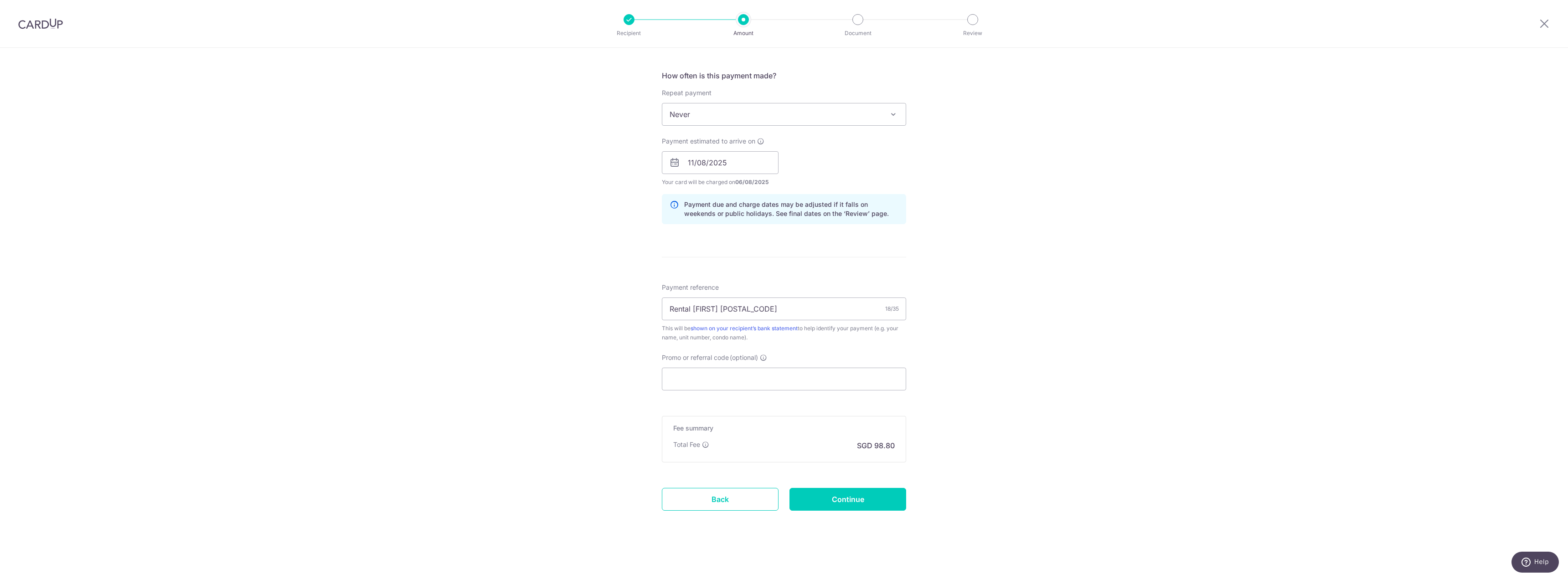 click on "Tell us more about your payment
Enter payment amount
SGD
3,800.00
3800.00
Select Card
**** 4969
Add credit card
Your Cards
**** 8120
**** 4969
Secure 256-bit SSL
Text
New card details
Card
Secure 256-bit SSL" at bounding box center [784, 148] 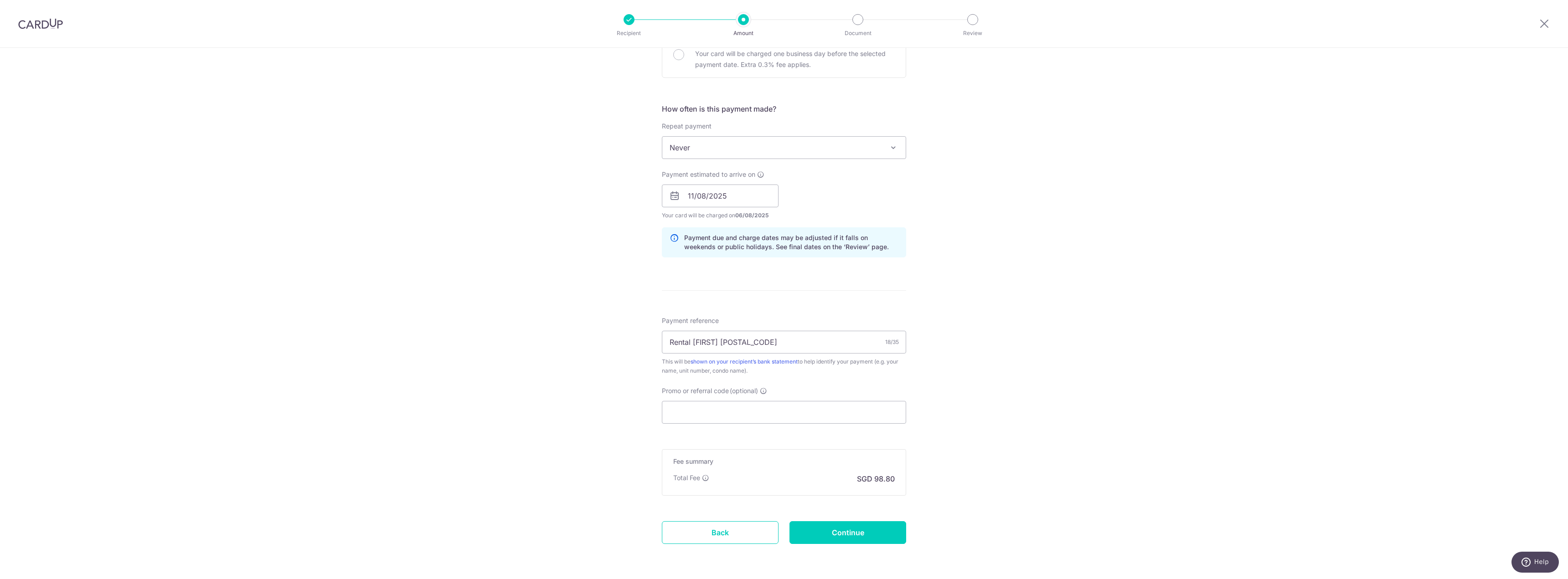 scroll, scrollTop: 330, scrollLeft: 0, axis: vertical 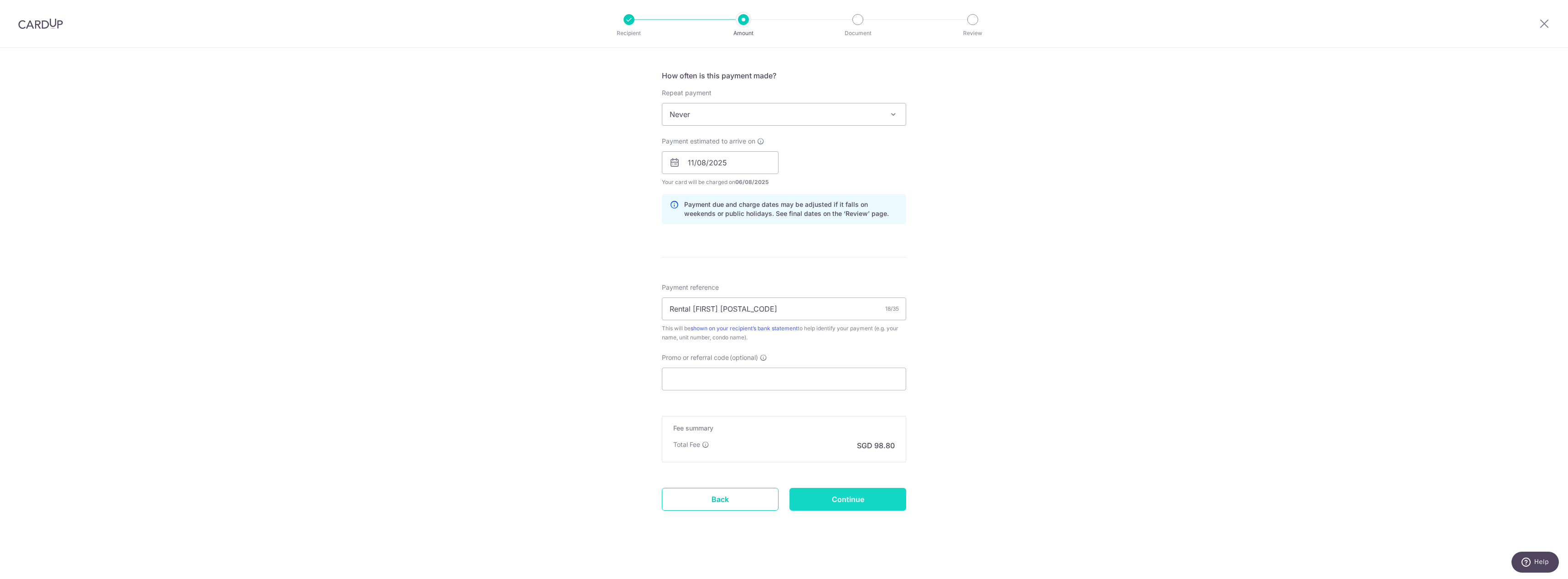 click on "Continue" at bounding box center [848, 499] 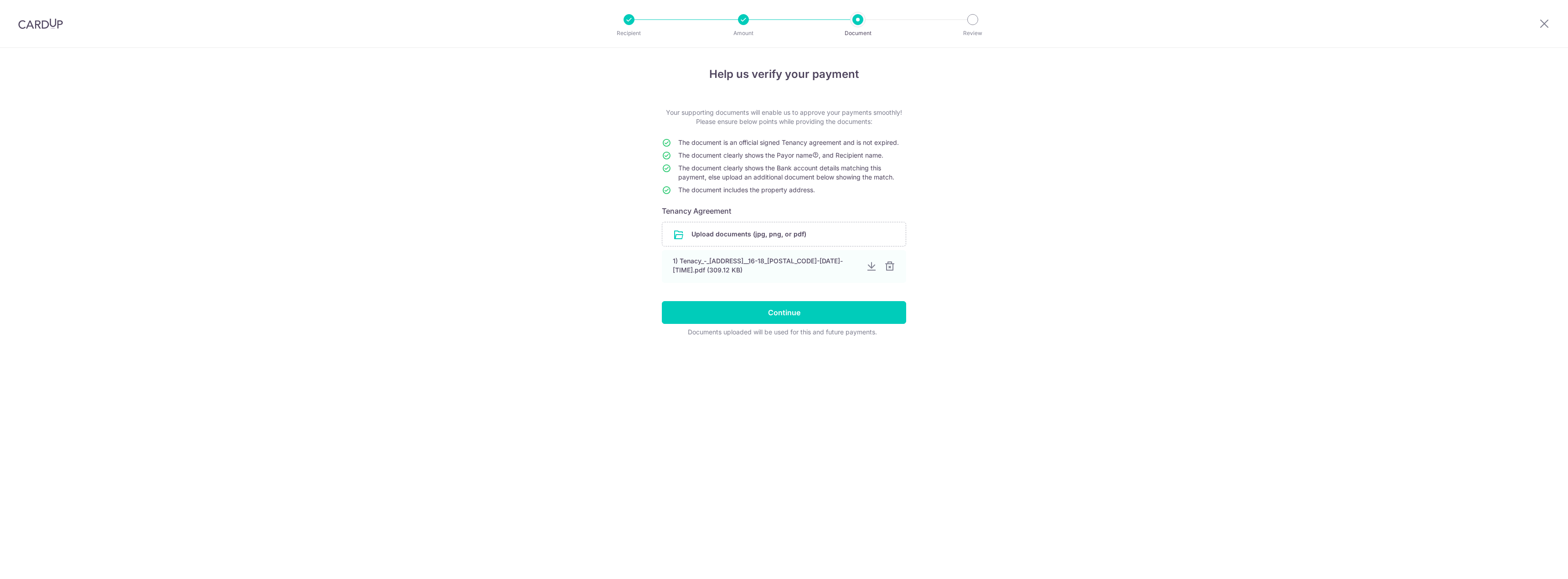 scroll, scrollTop: 0, scrollLeft: 0, axis: both 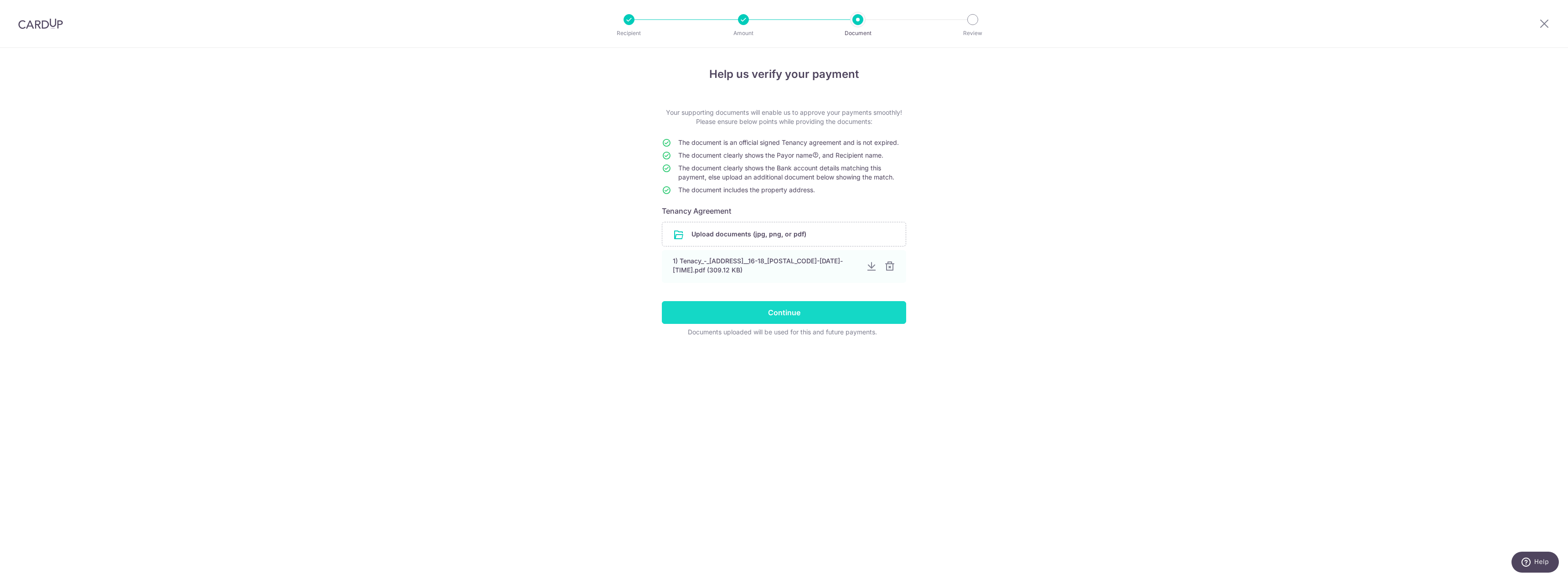 click on "Continue" at bounding box center [784, 313] 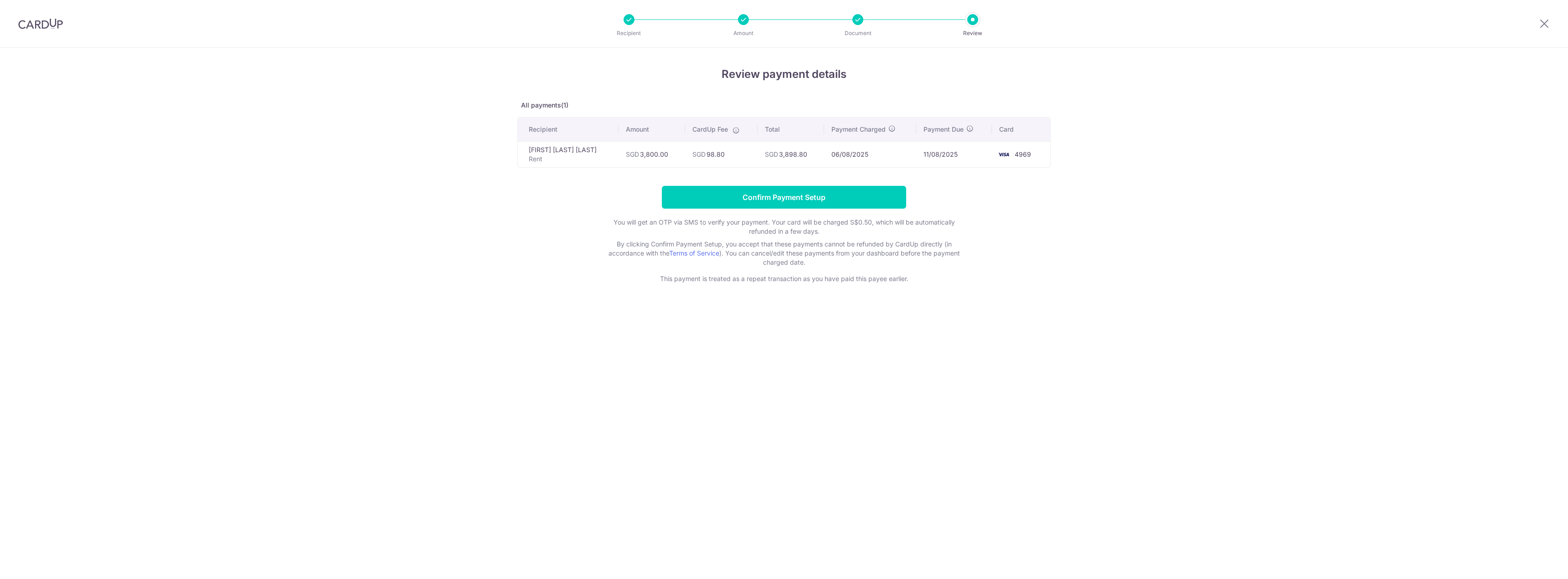 scroll, scrollTop: 0, scrollLeft: 0, axis: both 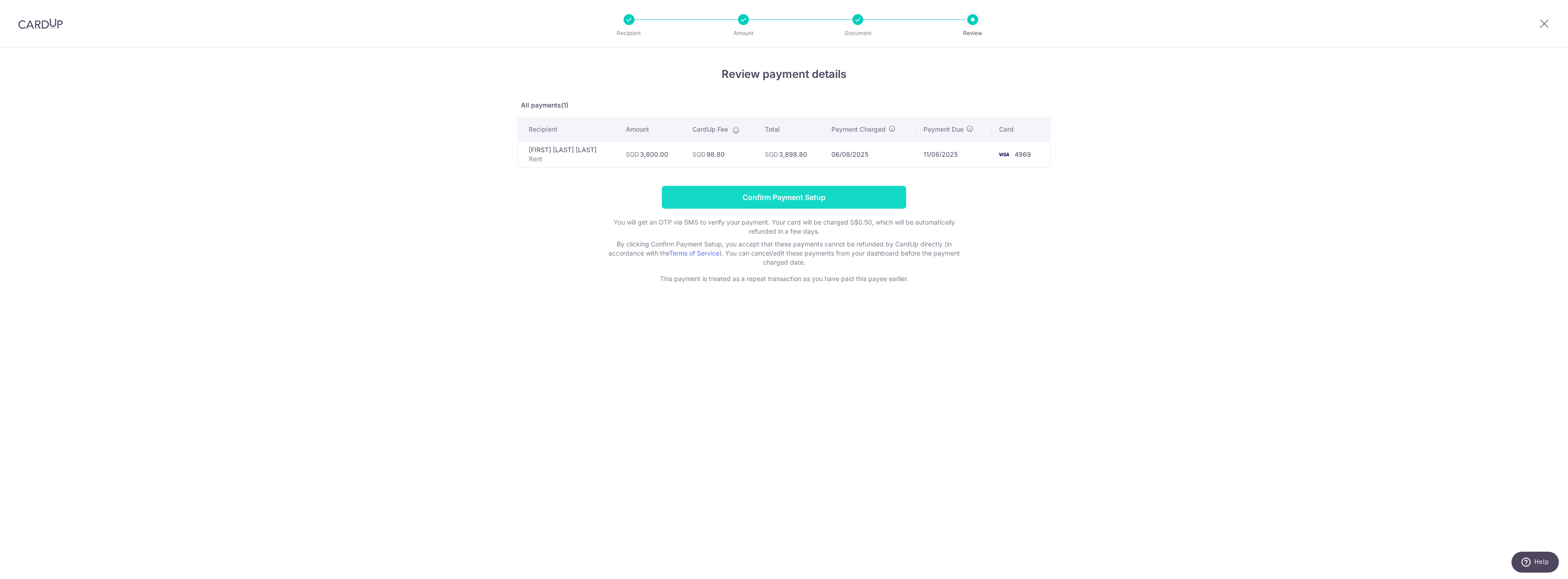 click on "Confirm Payment Setup" at bounding box center (784, 197) 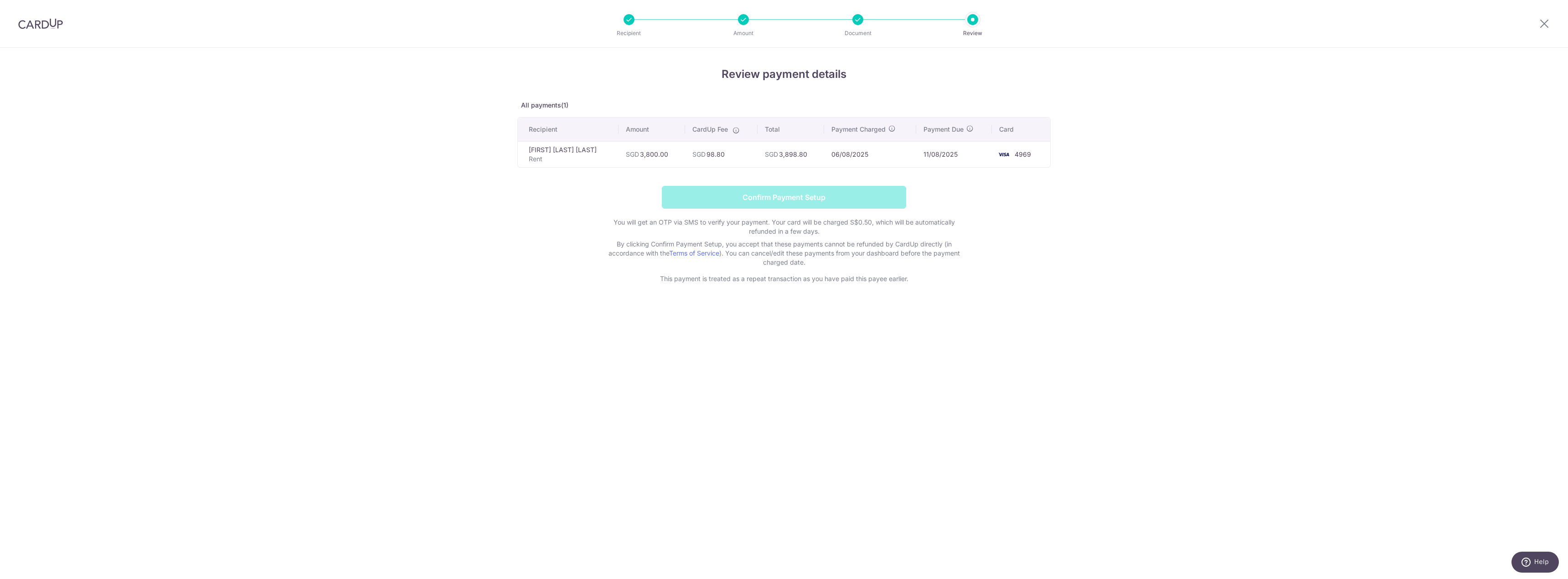 click on "Confirm Payment Setup
You will get an OTP via SMS to verify your payment. Your card will be charged S$0.50, which will be automatically refunded in a few days.
By clicking Confirm Payment Setup, you accept that these payments cannot be refunded by CardUp directly (in accordance with the  Terms of Service ). You can cancel/edit these payments from your dashboard before the payment charged date.
This payment is treated as a repeat transaction as you have paid this payee earlier." at bounding box center (784, 235) 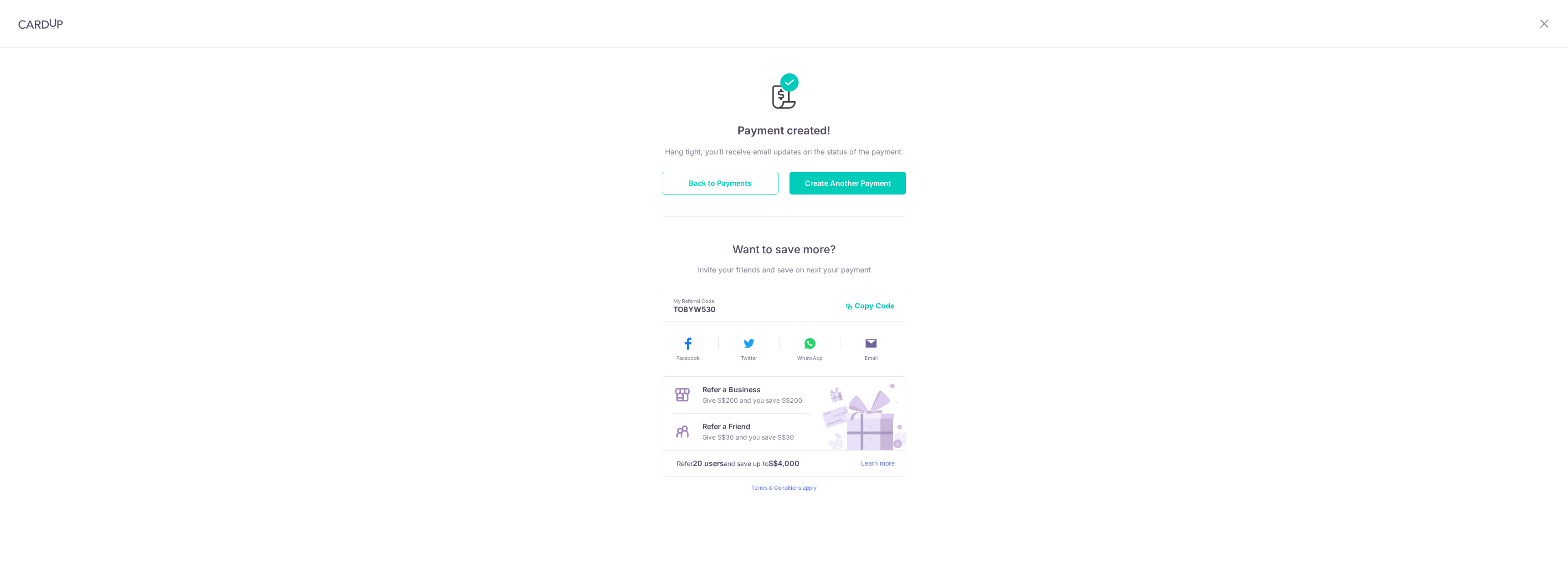 scroll, scrollTop: 0, scrollLeft: 0, axis: both 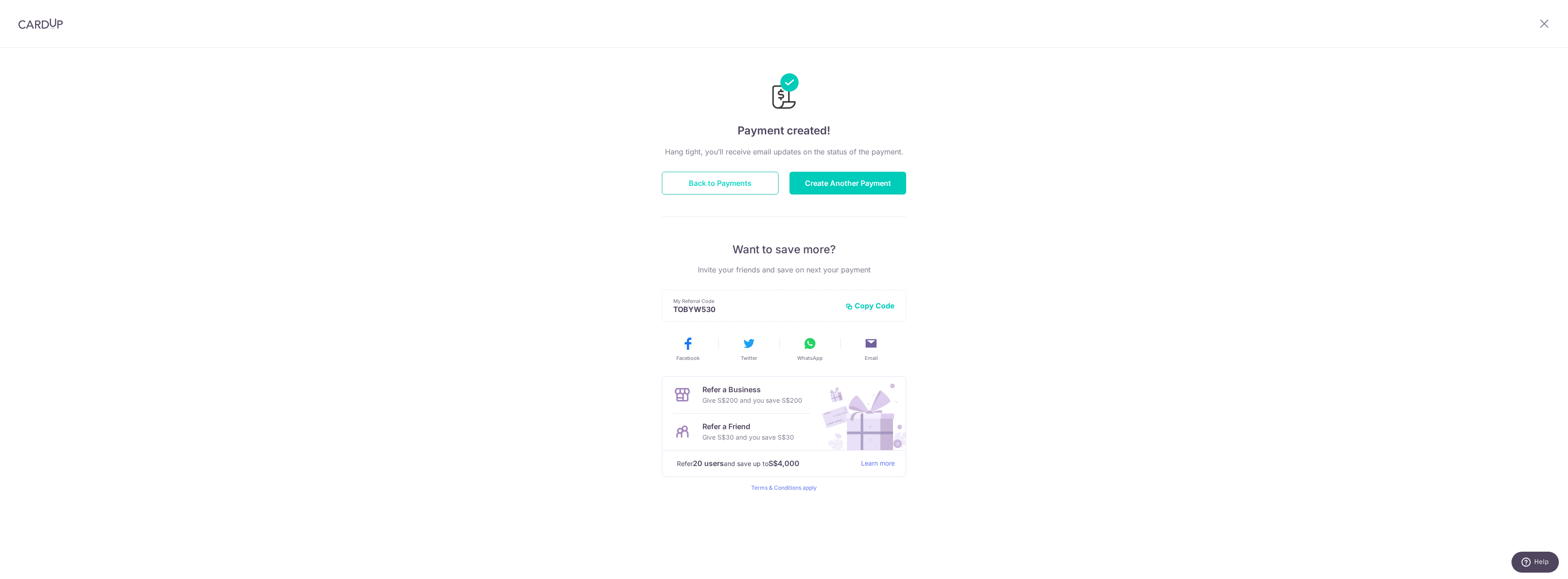 click on "Back to Payments" at bounding box center [720, 183] 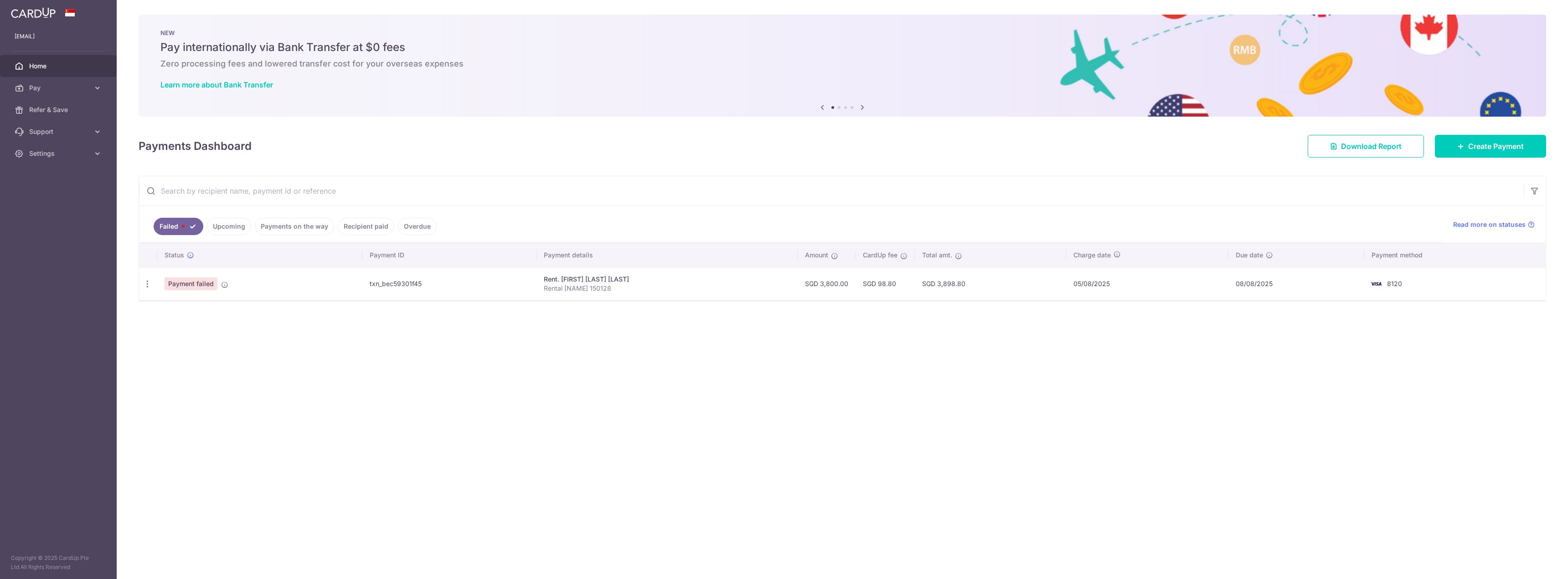 scroll, scrollTop: 0, scrollLeft: 0, axis: both 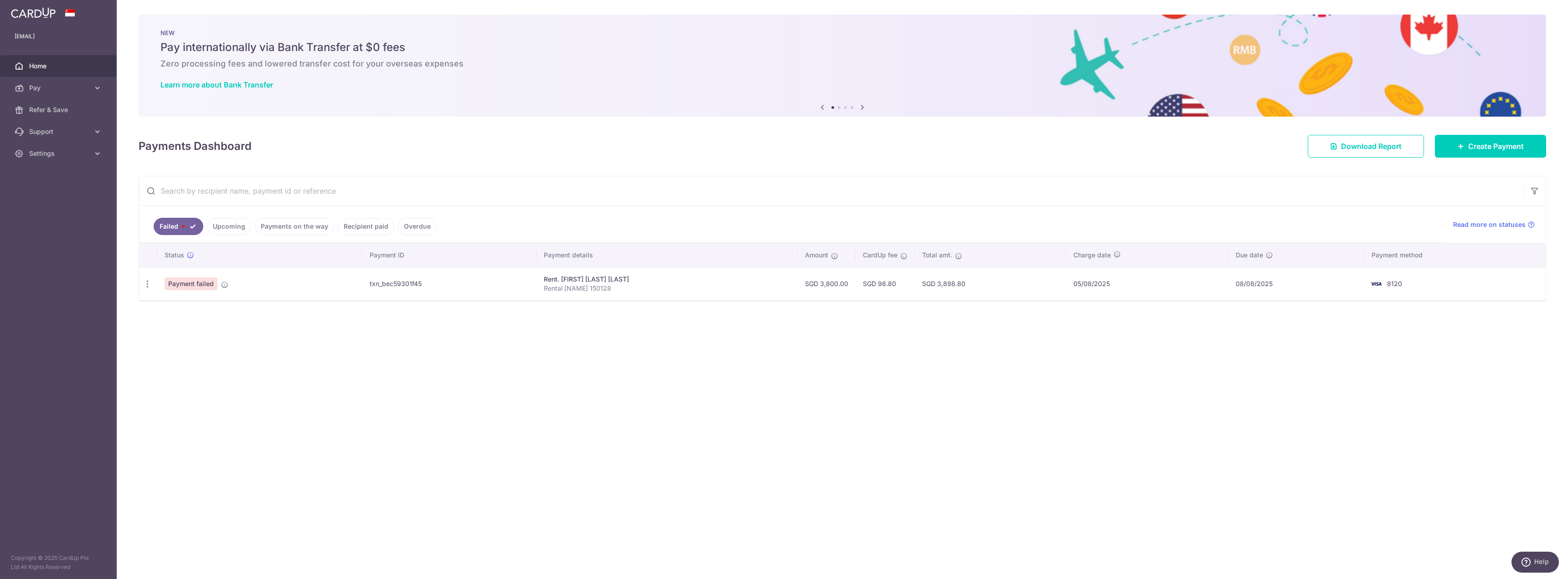 click on "Payments on the way" at bounding box center [294, 226] 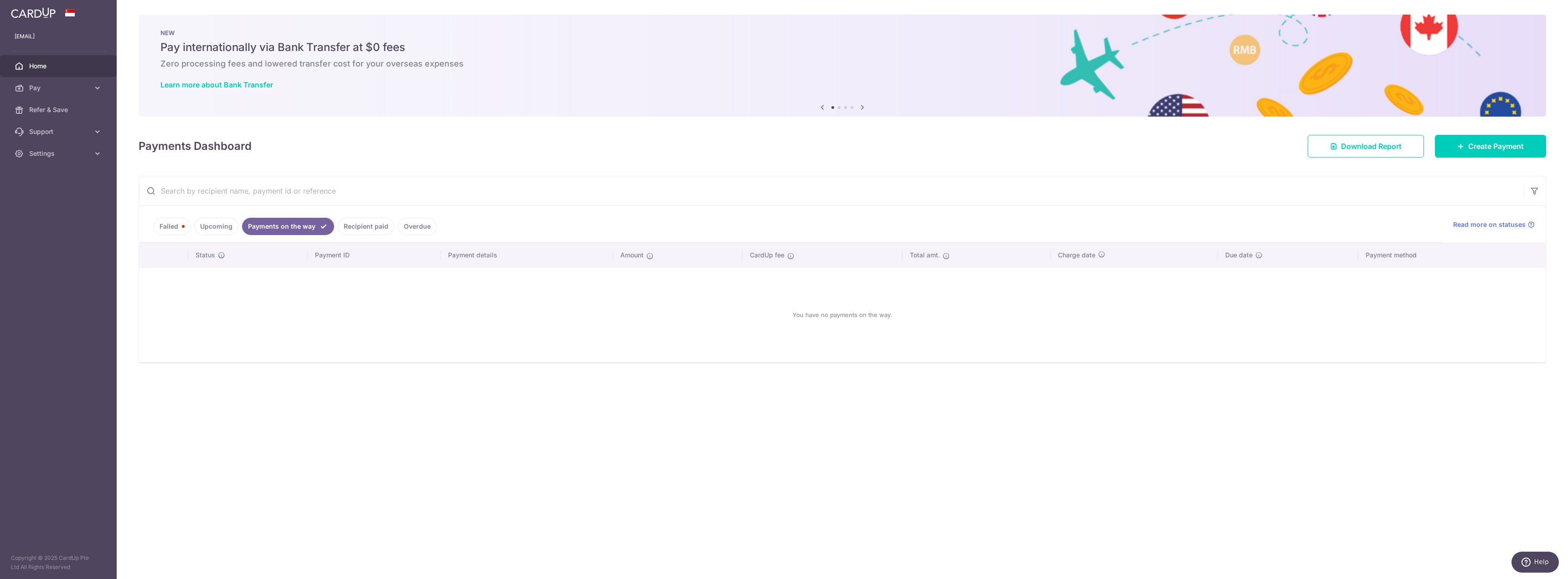 click on "Upcoming" at bounding box center [216, 226] 